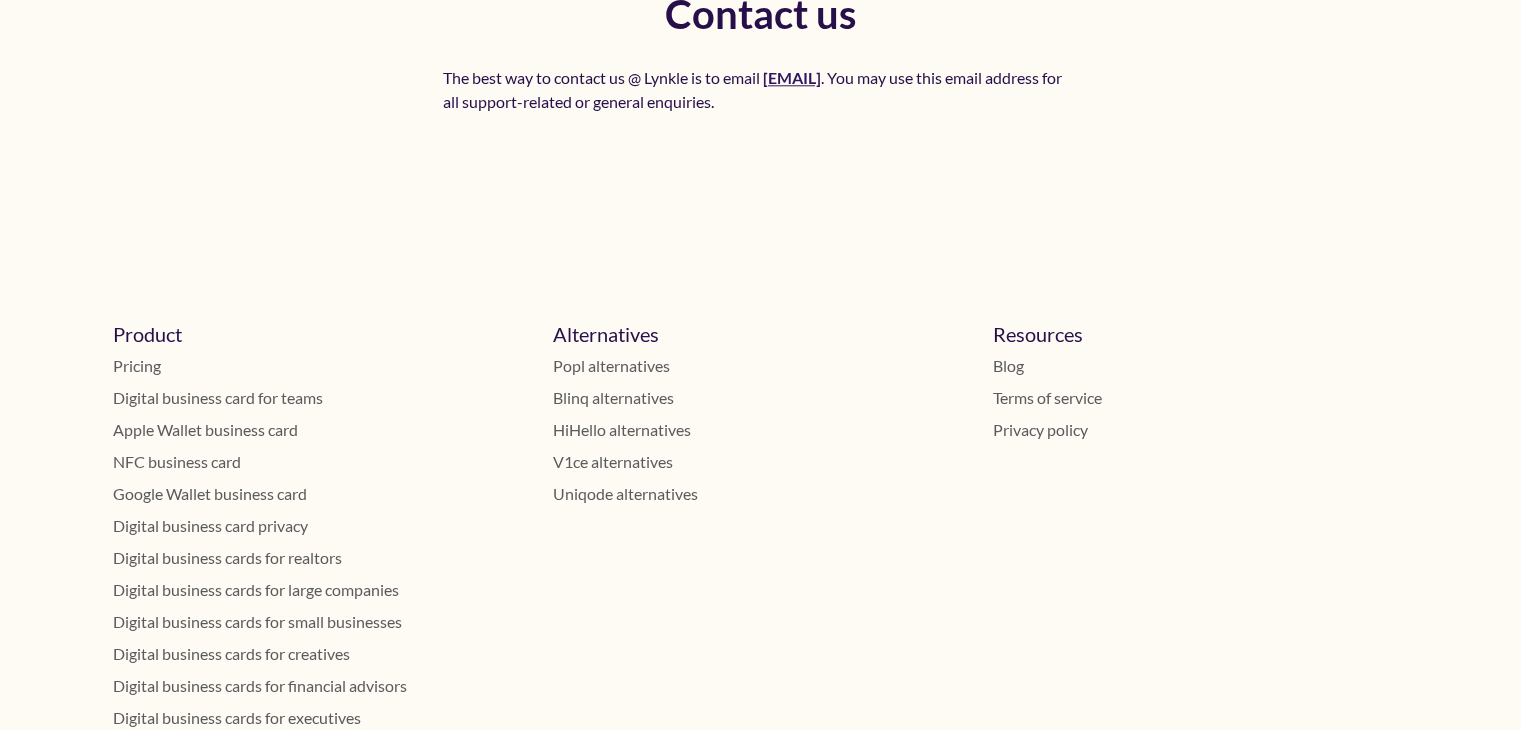 scroll, scrollTop: 10061, scrollLeft: 0, axis: vertical 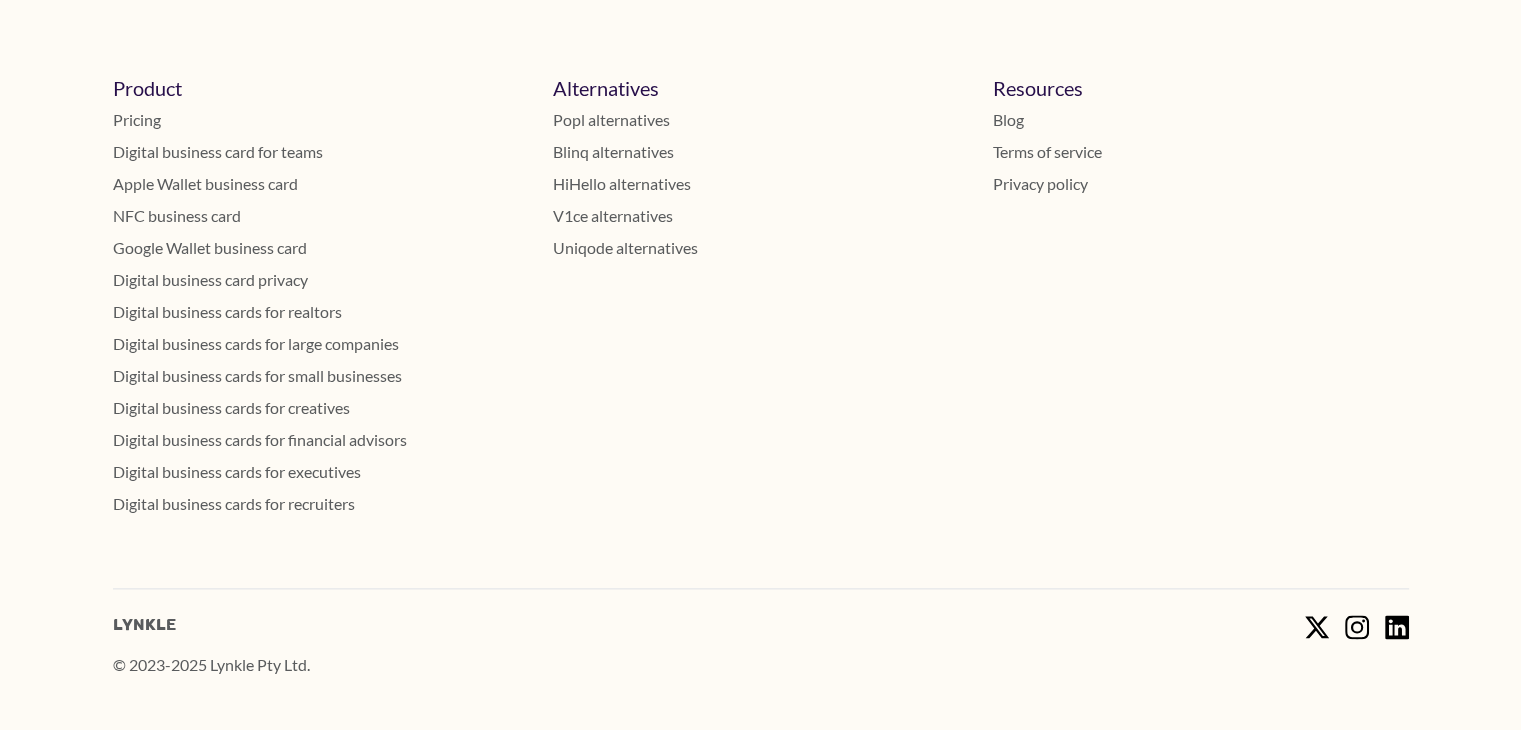 click on "Pricing" at bounding box center (321, 120) 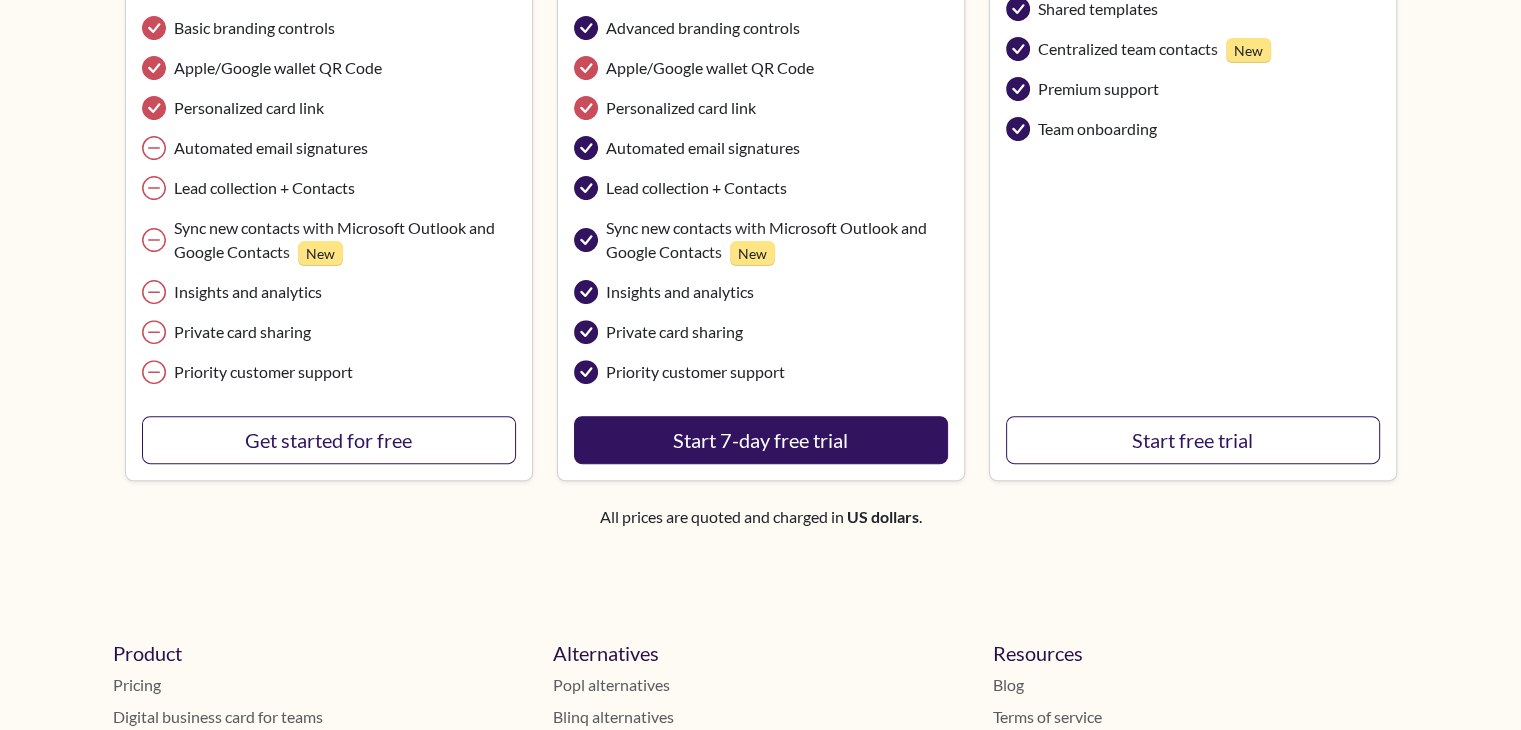 scroll, scrollTop: 651, scrollLeft: 0, axis: vertical 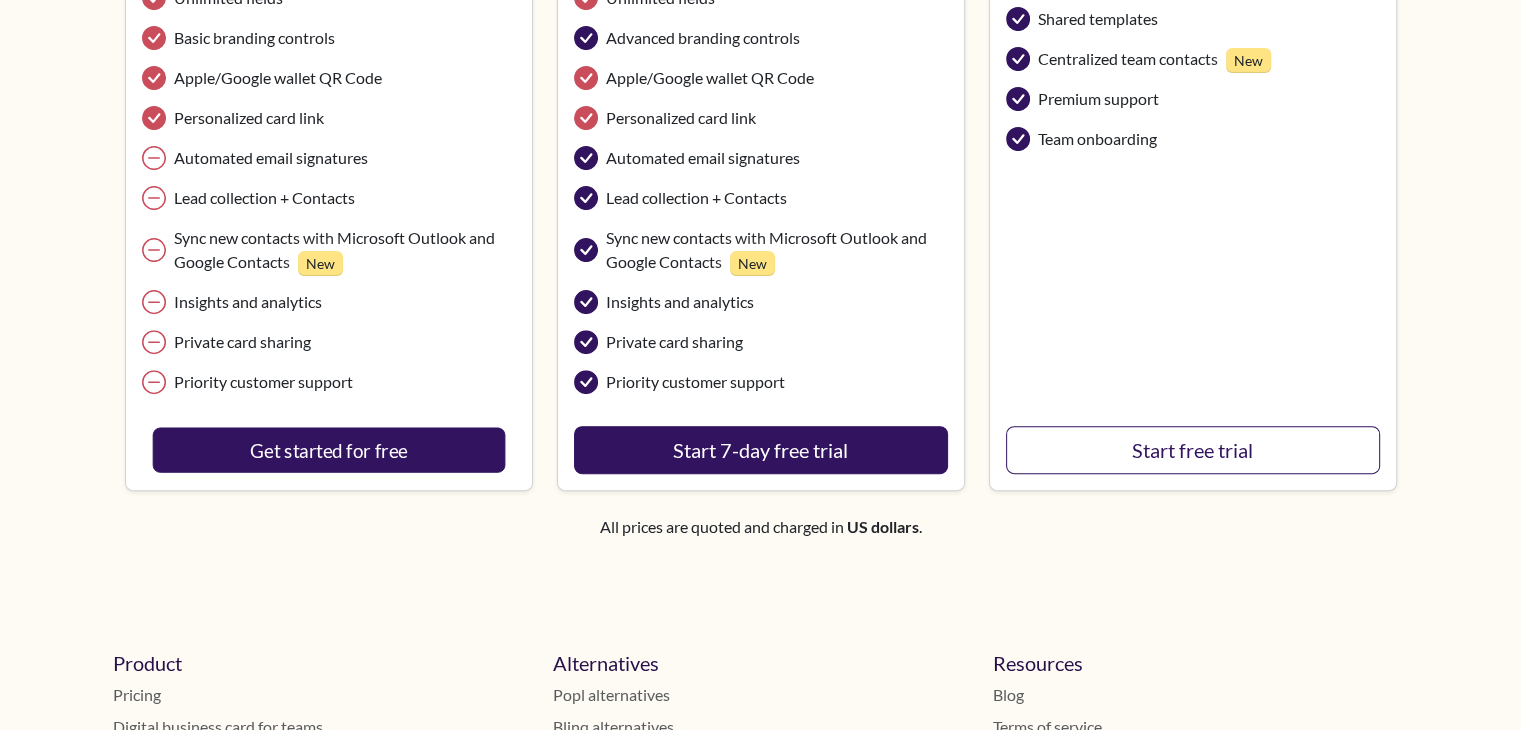 click on "Get started for free" at bounding box center (328, 449) 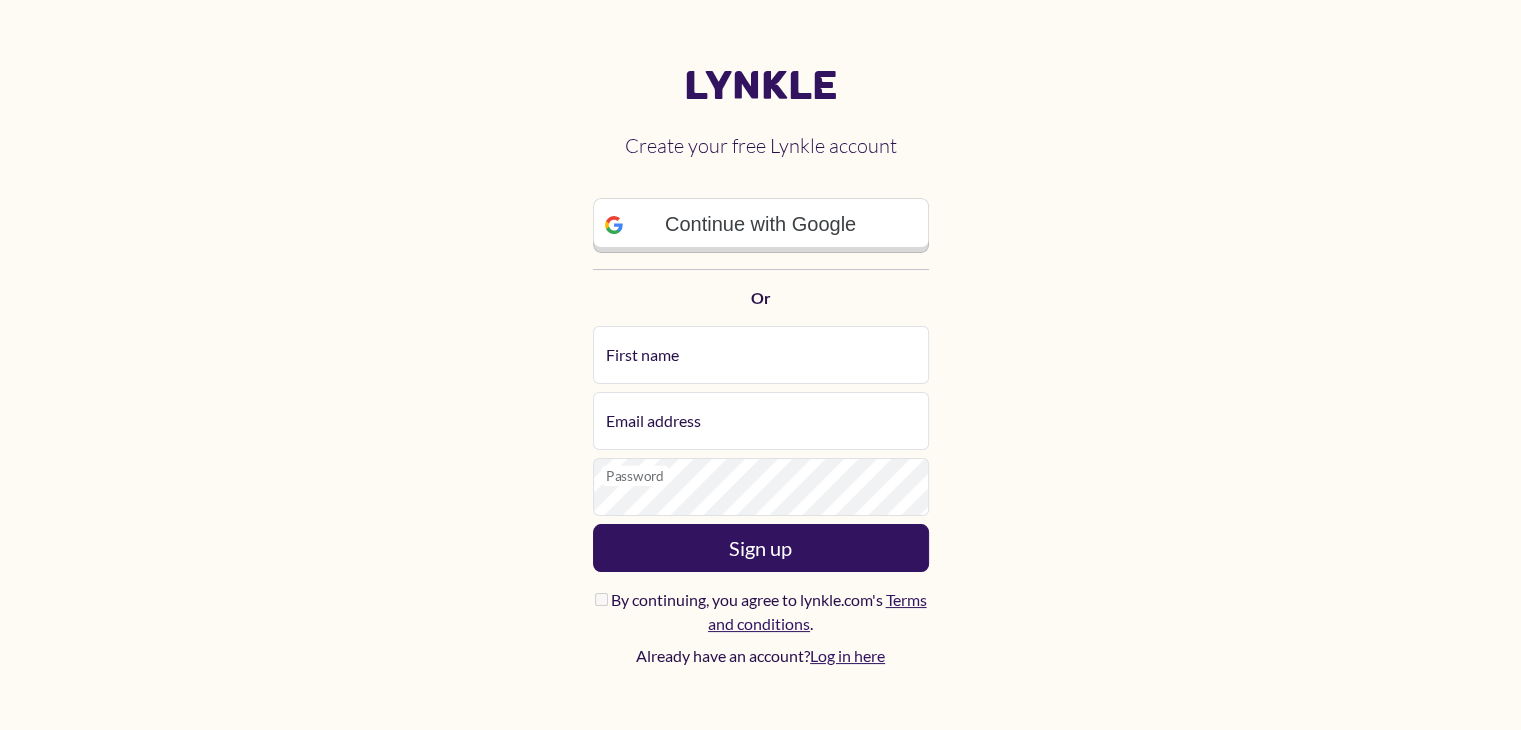 scroll, scrollTop: 0, scrollLeft: 0, axis: both 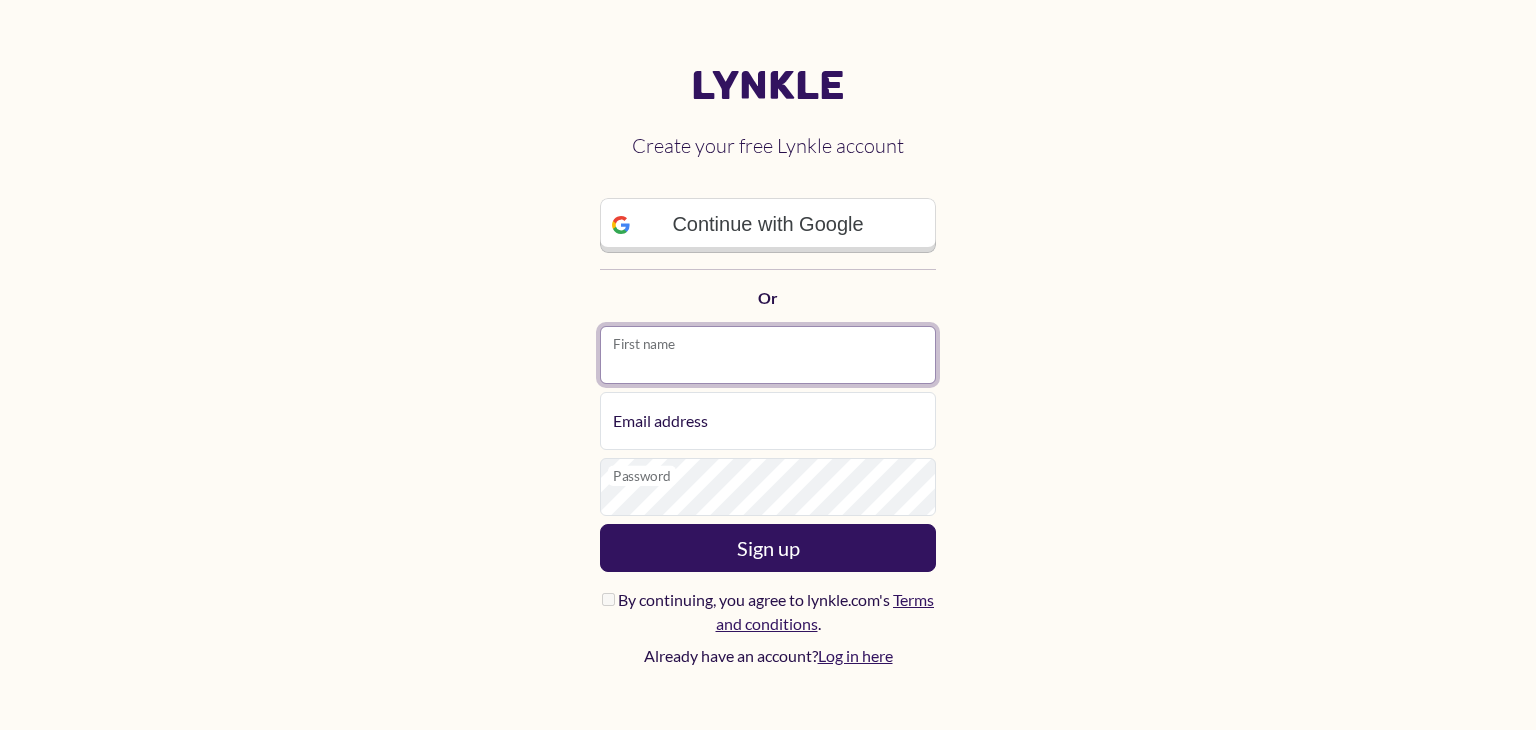 click on "First name" at bounding box center (768, 355) 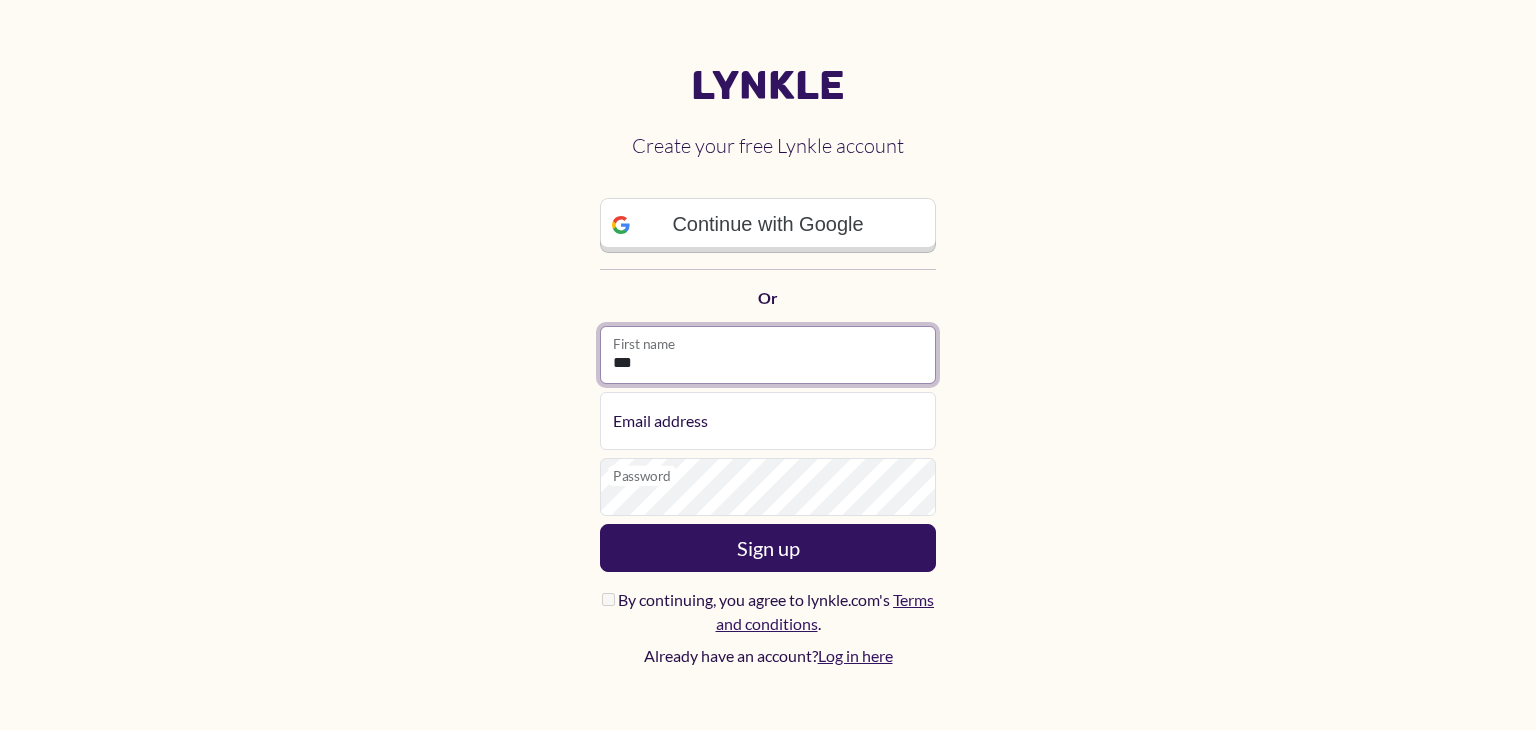 type on "***" 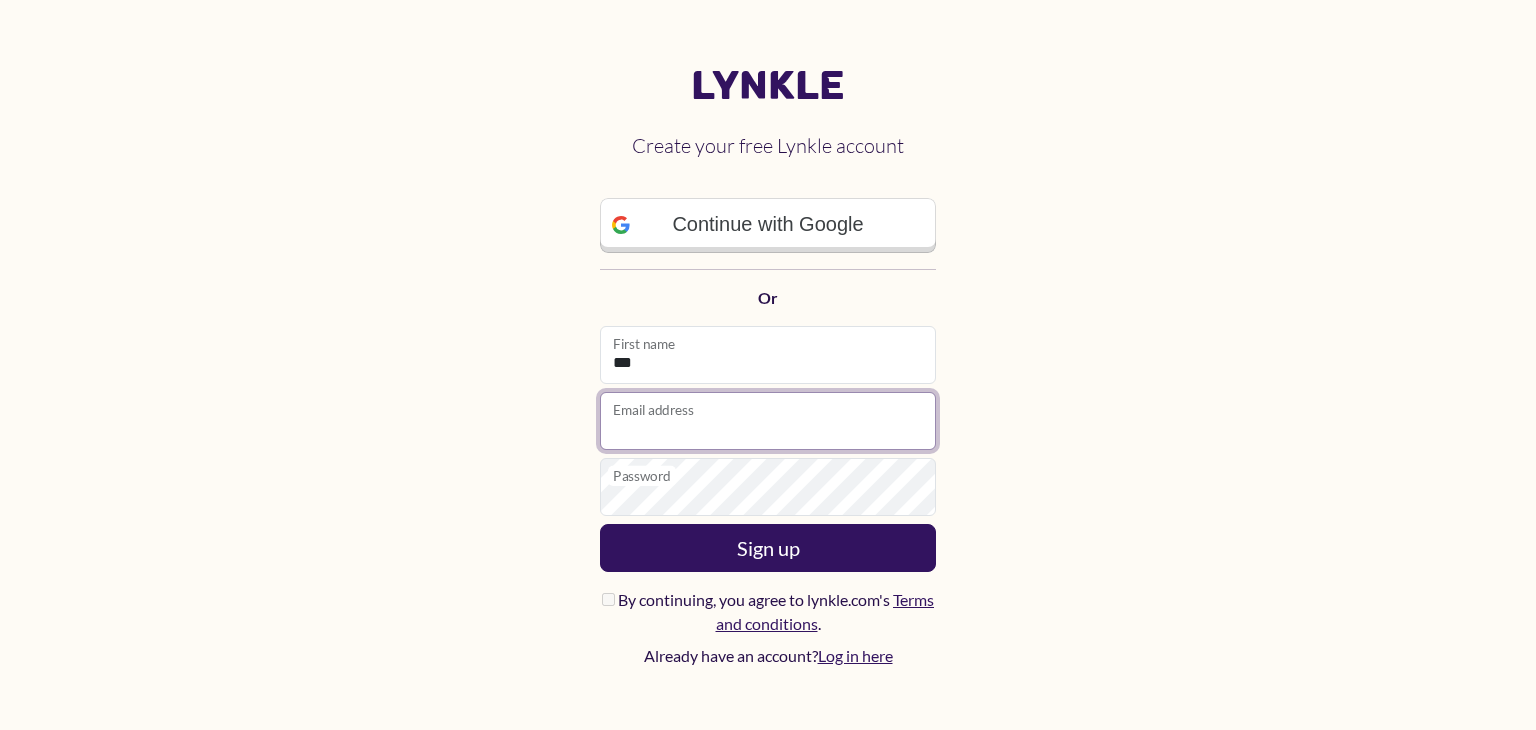 click on "Email address" at bounding box center (768, 421) 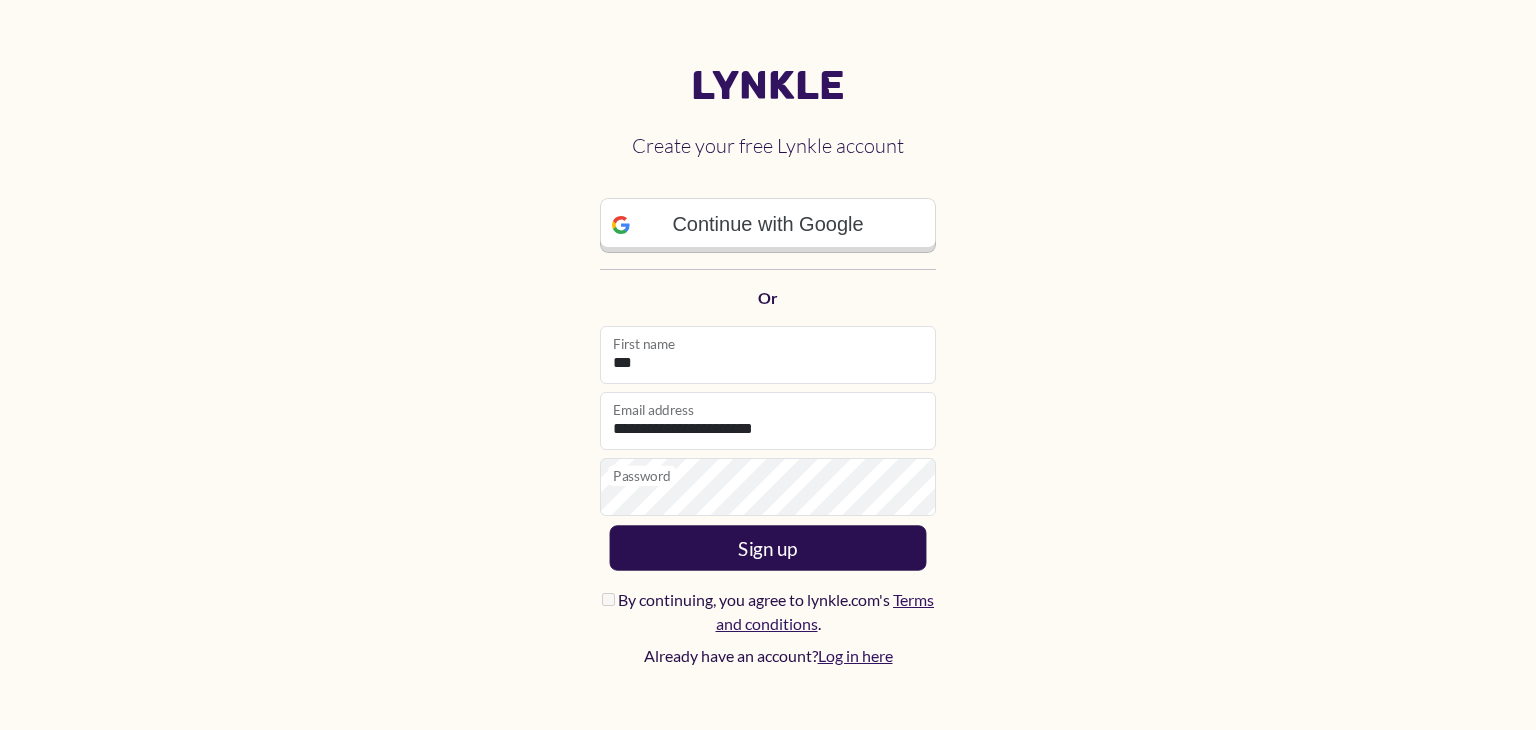 click on "Sign up" at bounding box center [768, 547] 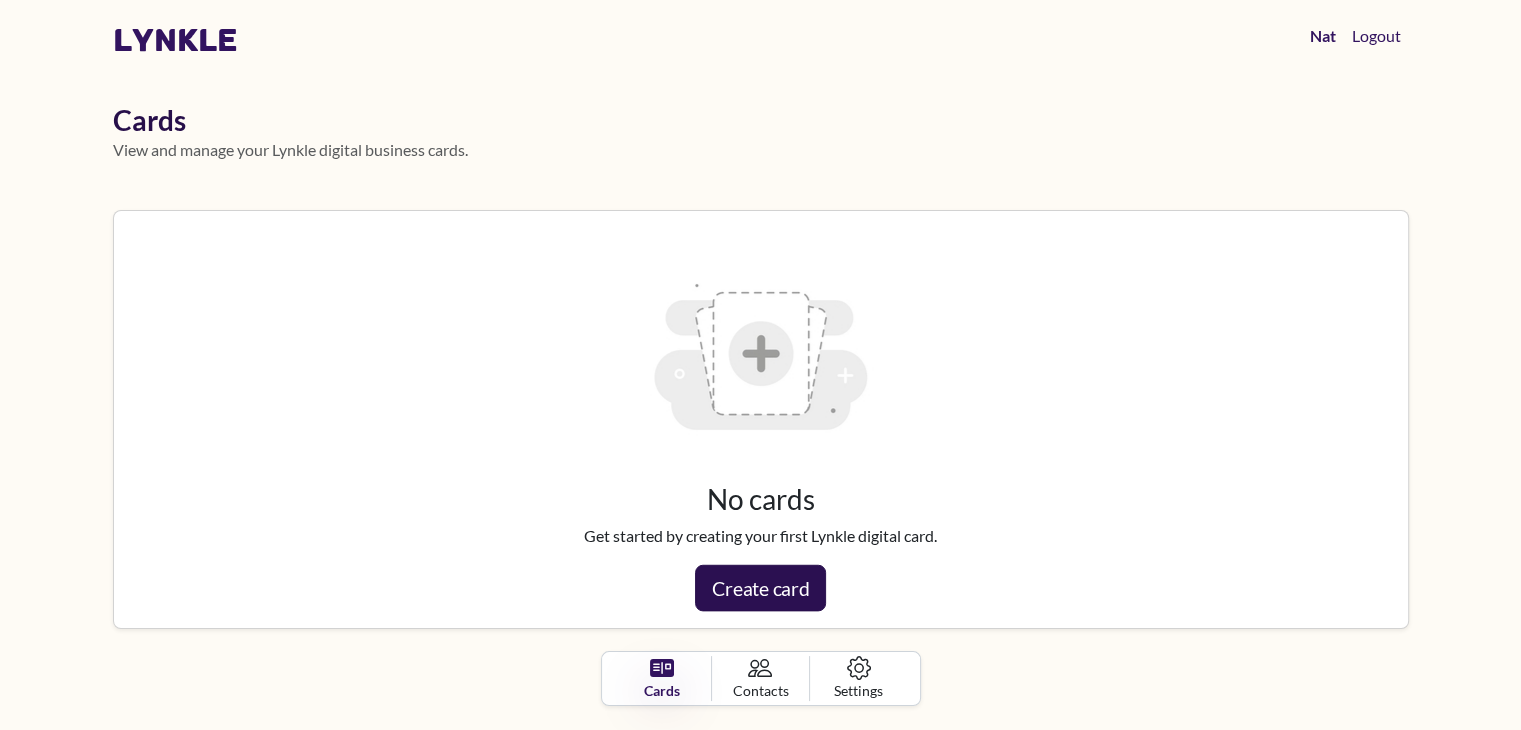 click on "Create card" at bounding box center (760, 588) 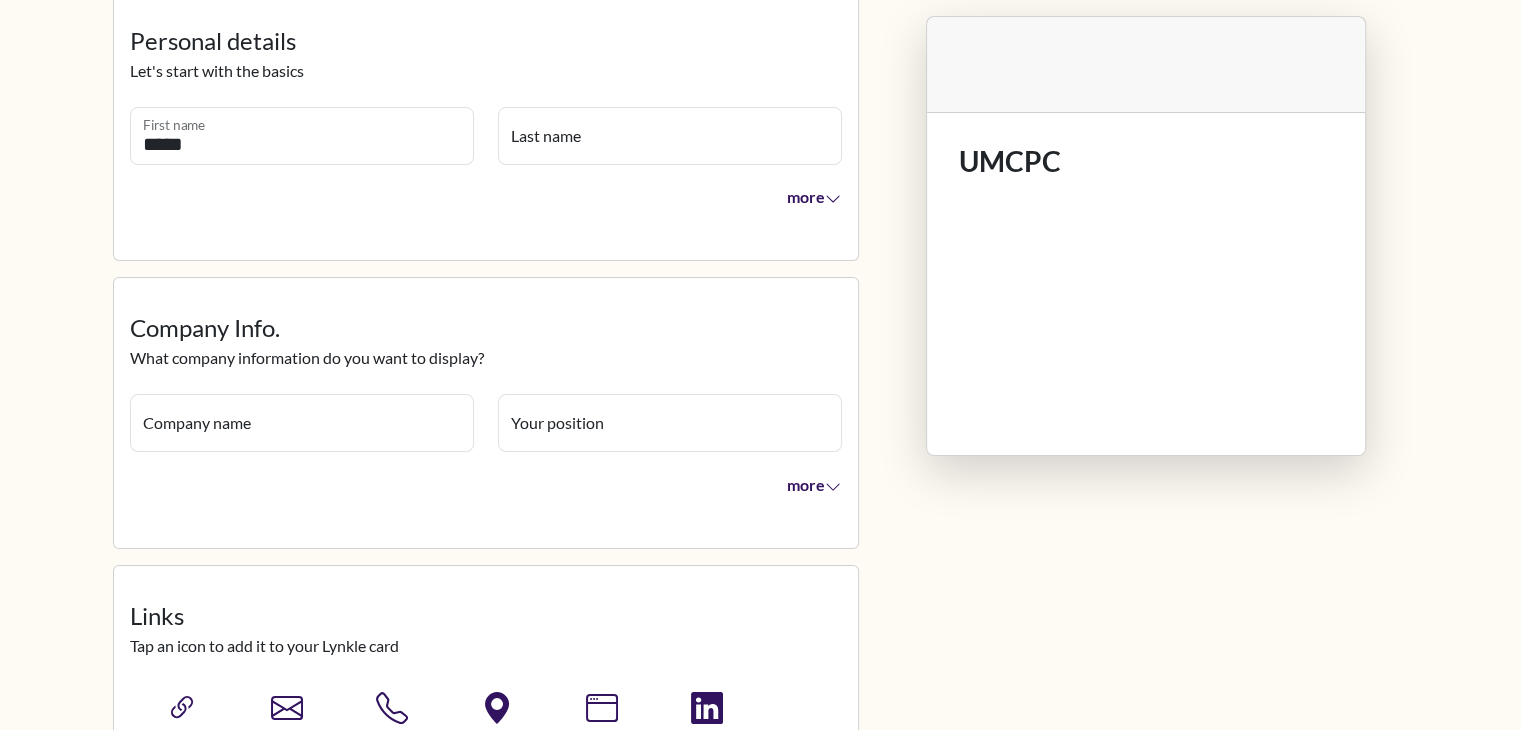 scroll, scrollTop: 212, scrollLeft: 0, axis: vertical 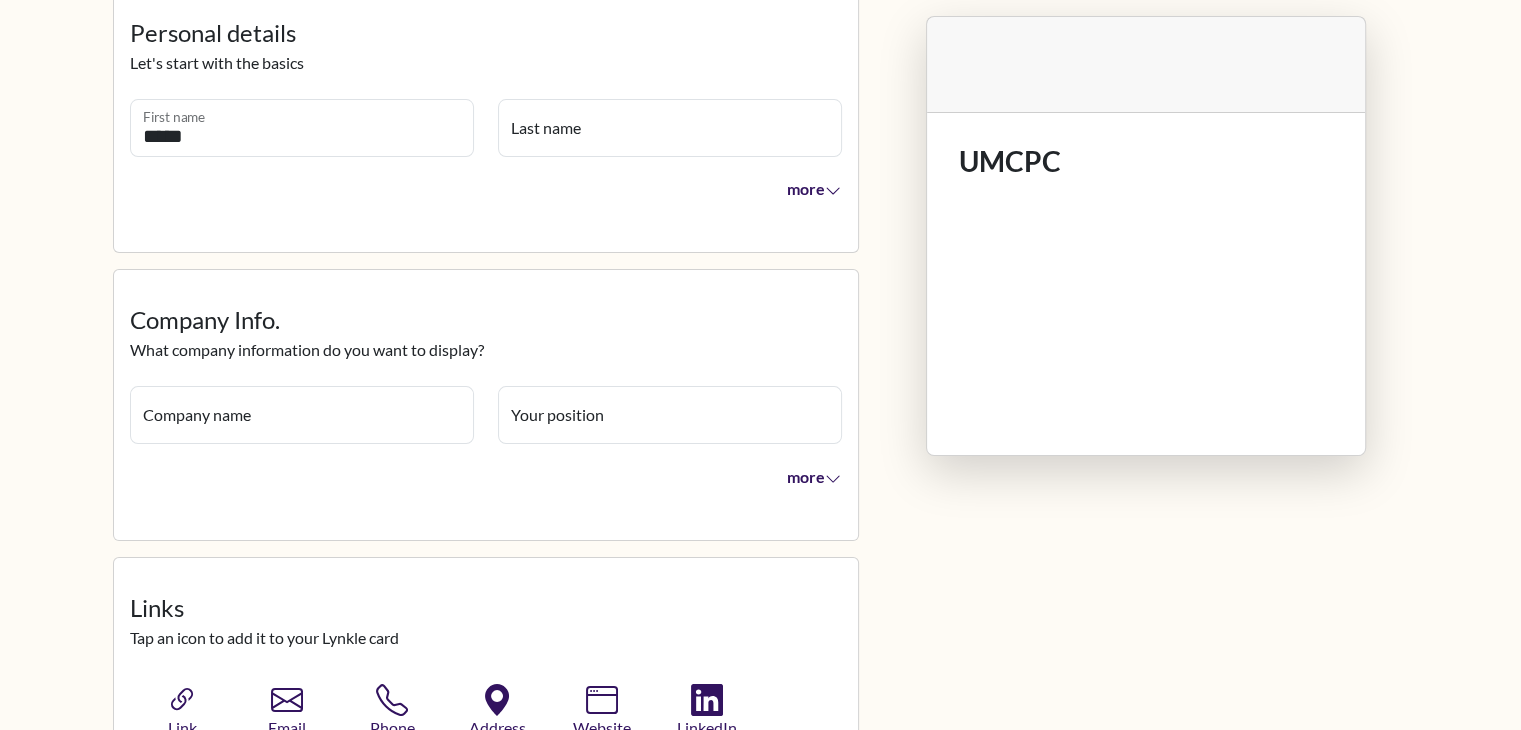 type on "*****" 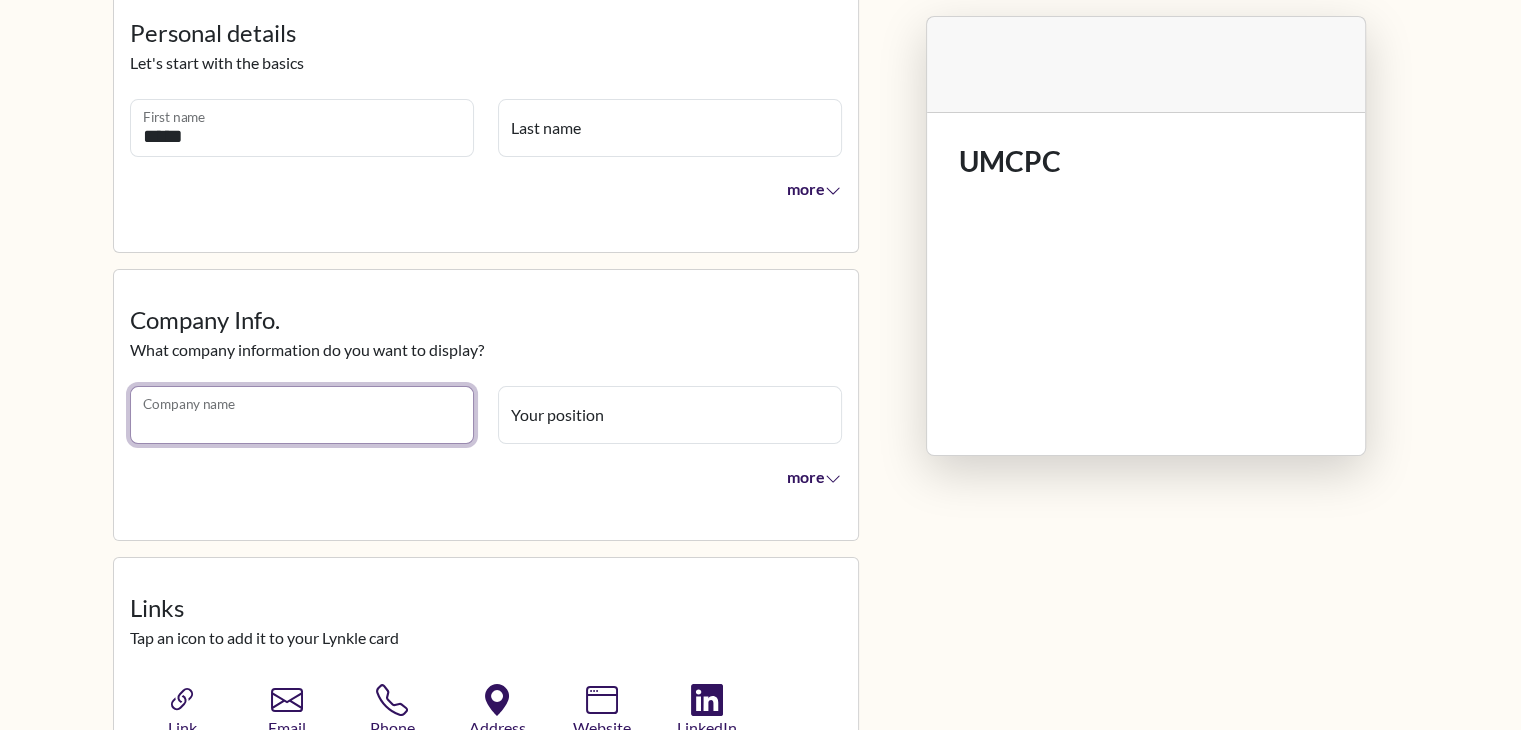 click on "Company name" at bounding box center [302, 415] 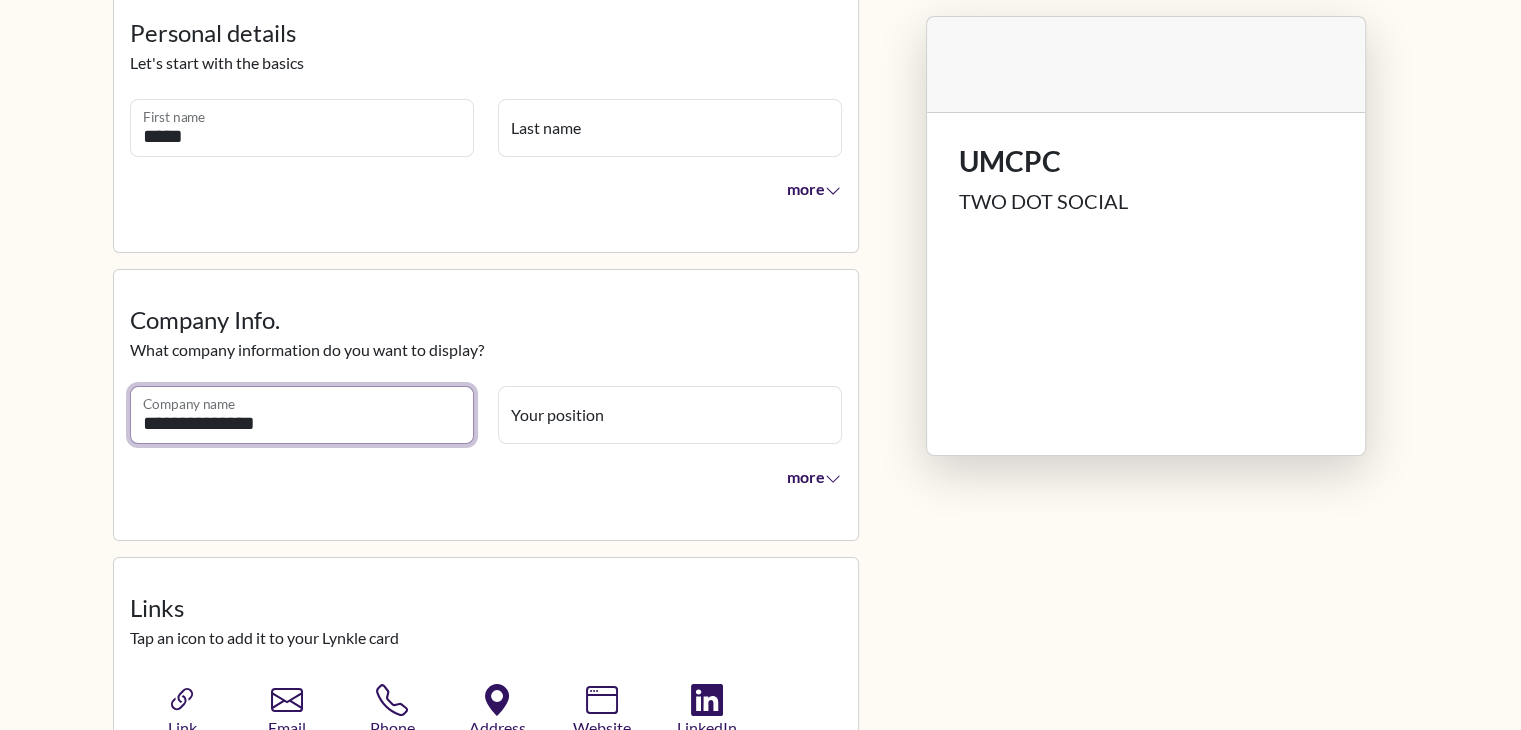 type on "**********" 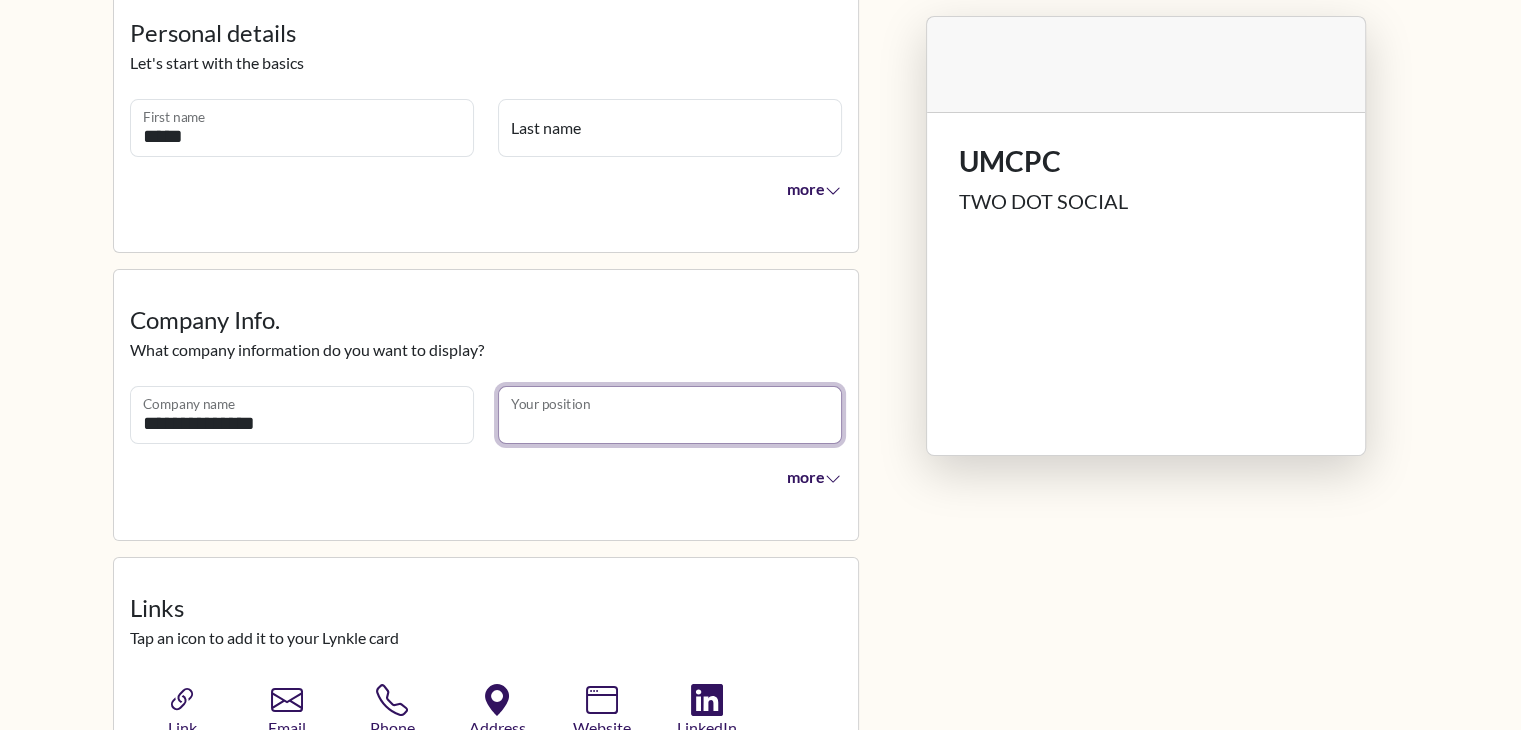 click on "Your position" at bounding box center [670, 415] 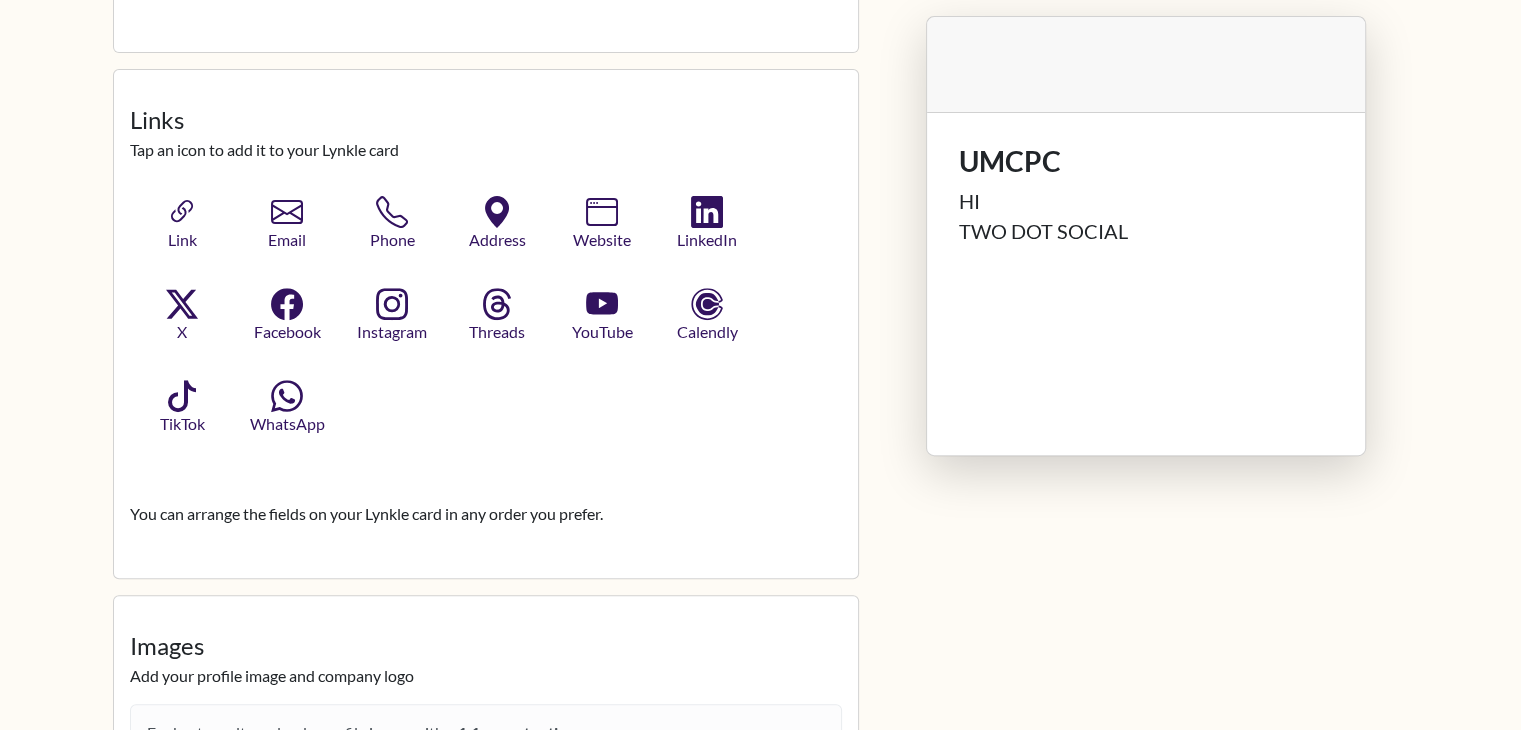 scroll, scrollTop: 703, scrollLeft: 0, axis: vertical 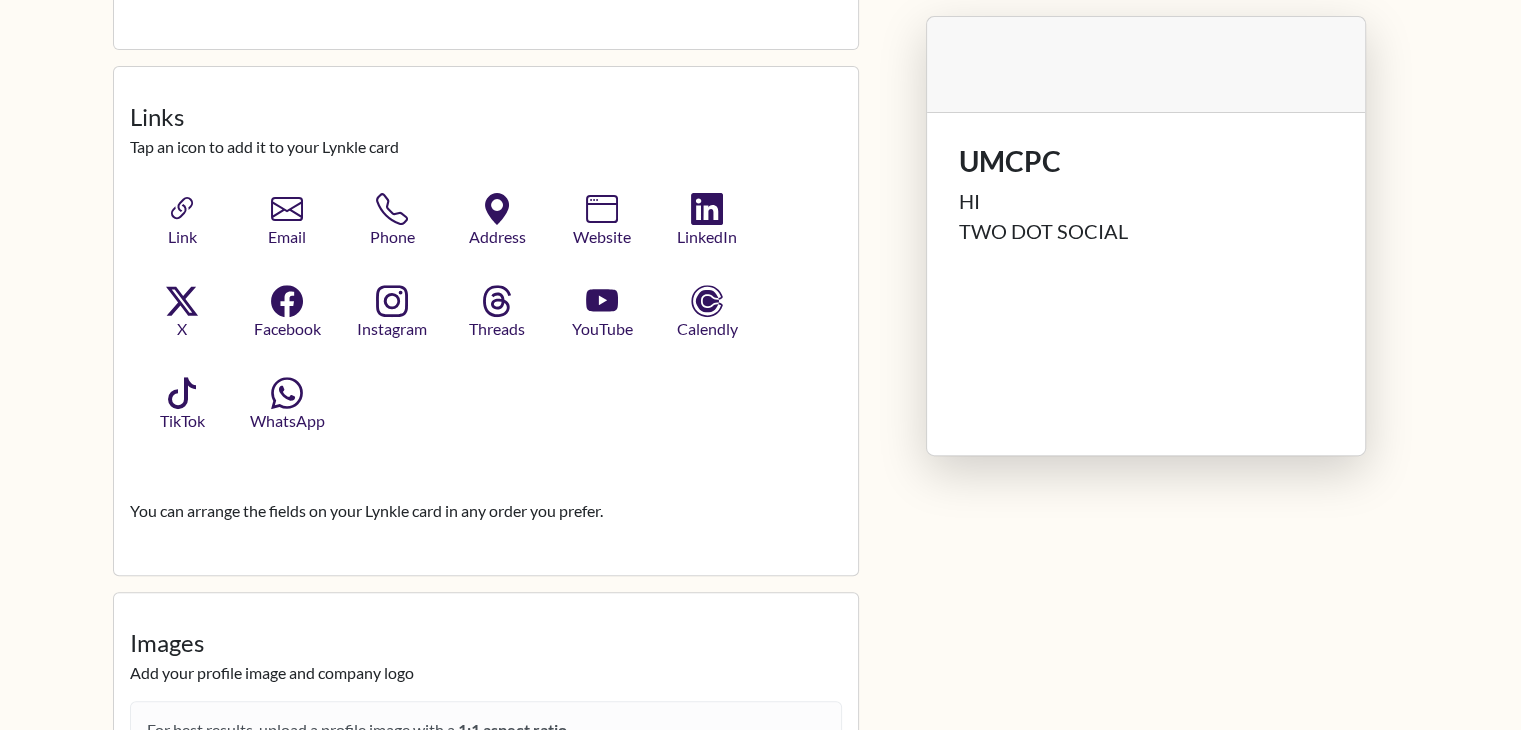 type on "**" 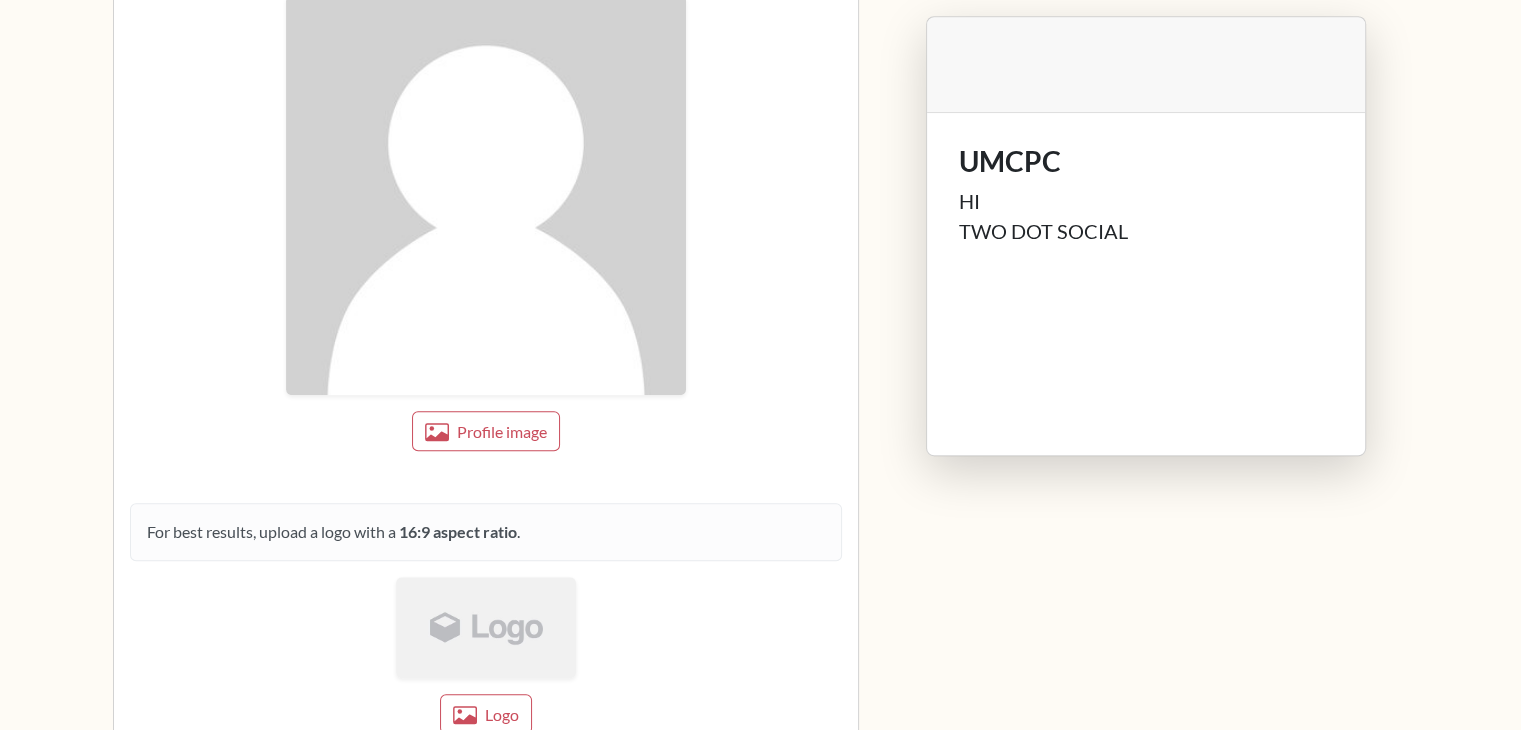 scroll, scrollTop: 1492, scrollLeft: 0, axis: vertical 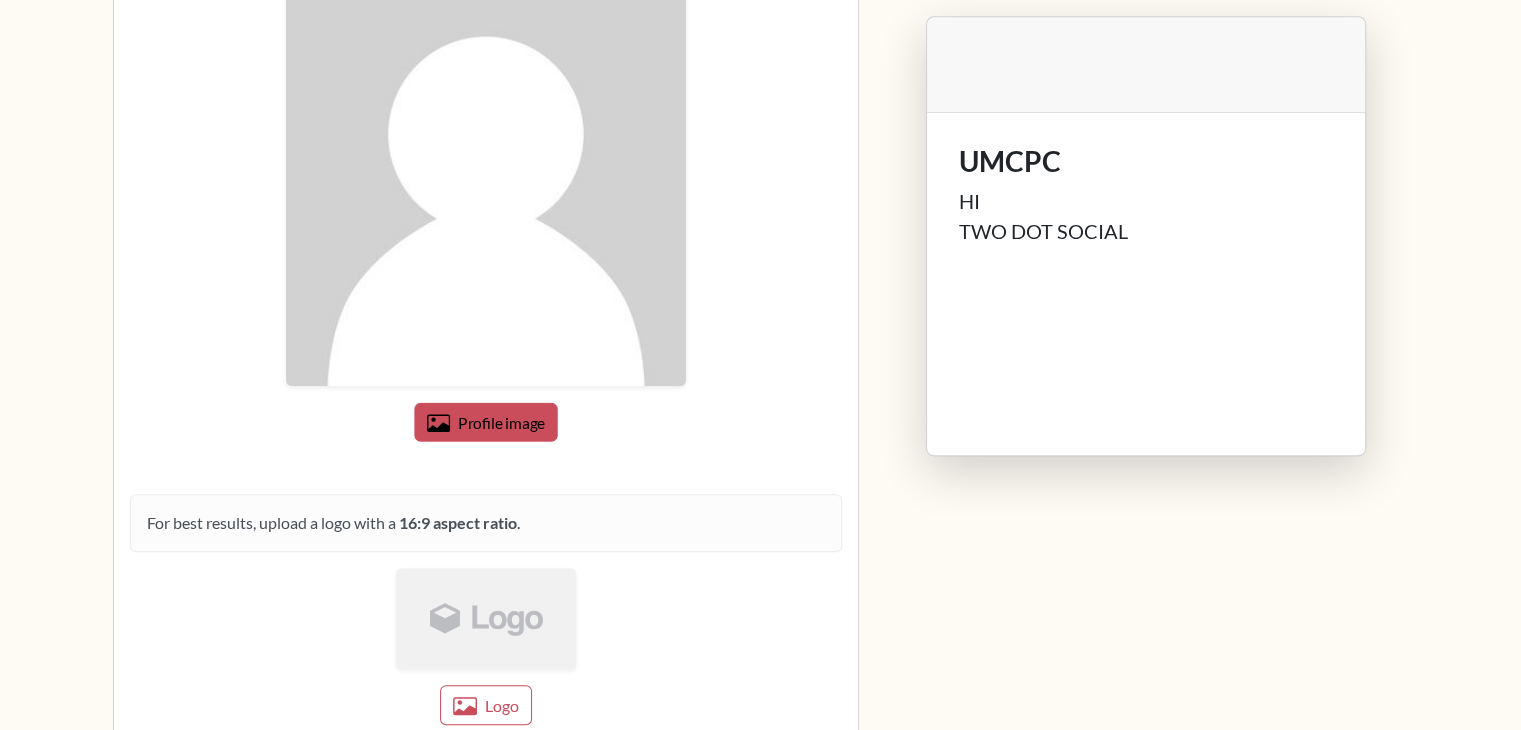 click on "Profile image" at bounding box center (485, 422) 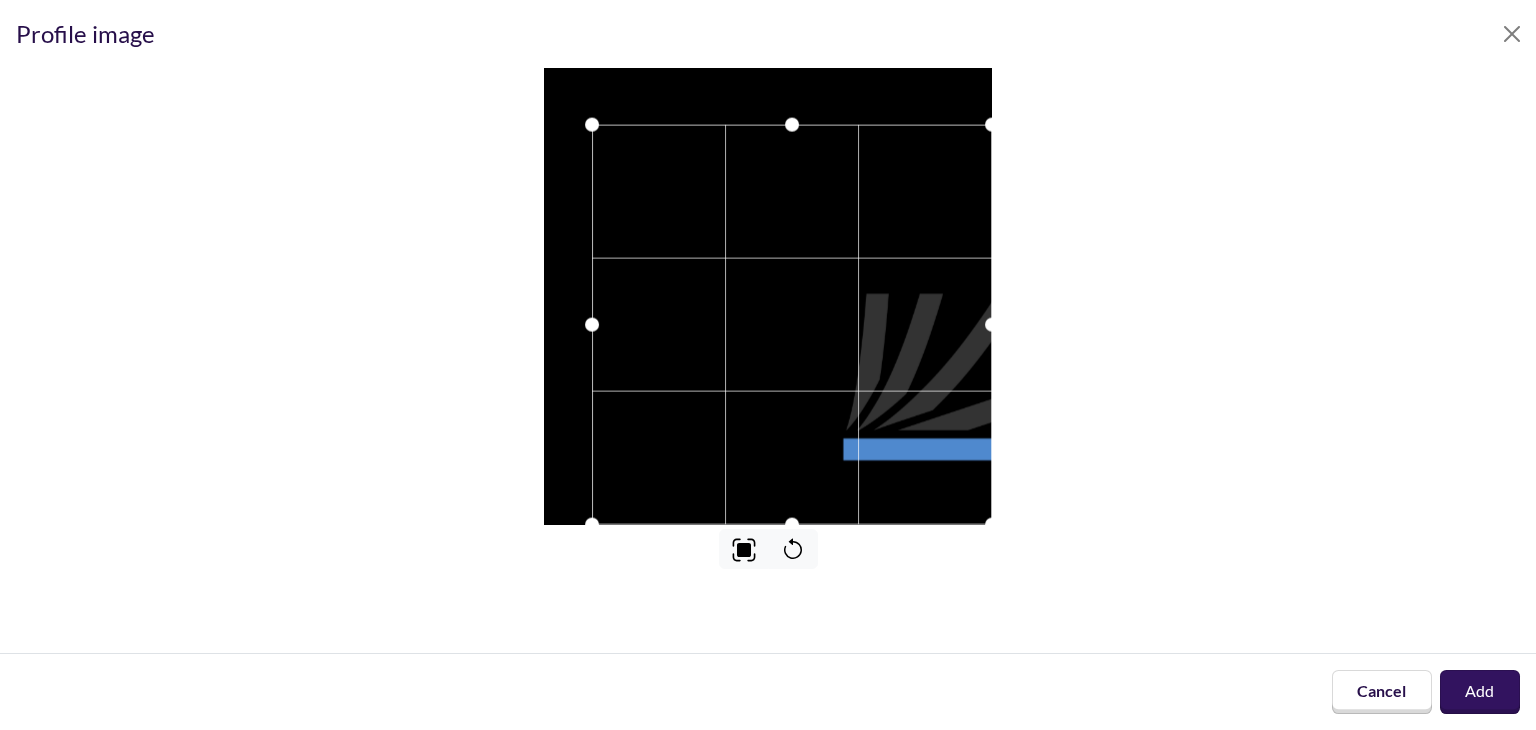drag, startPoint x: 916, startPoint y: 423, endPoint x: 986, endPoint y: 472, distance: 85.44589 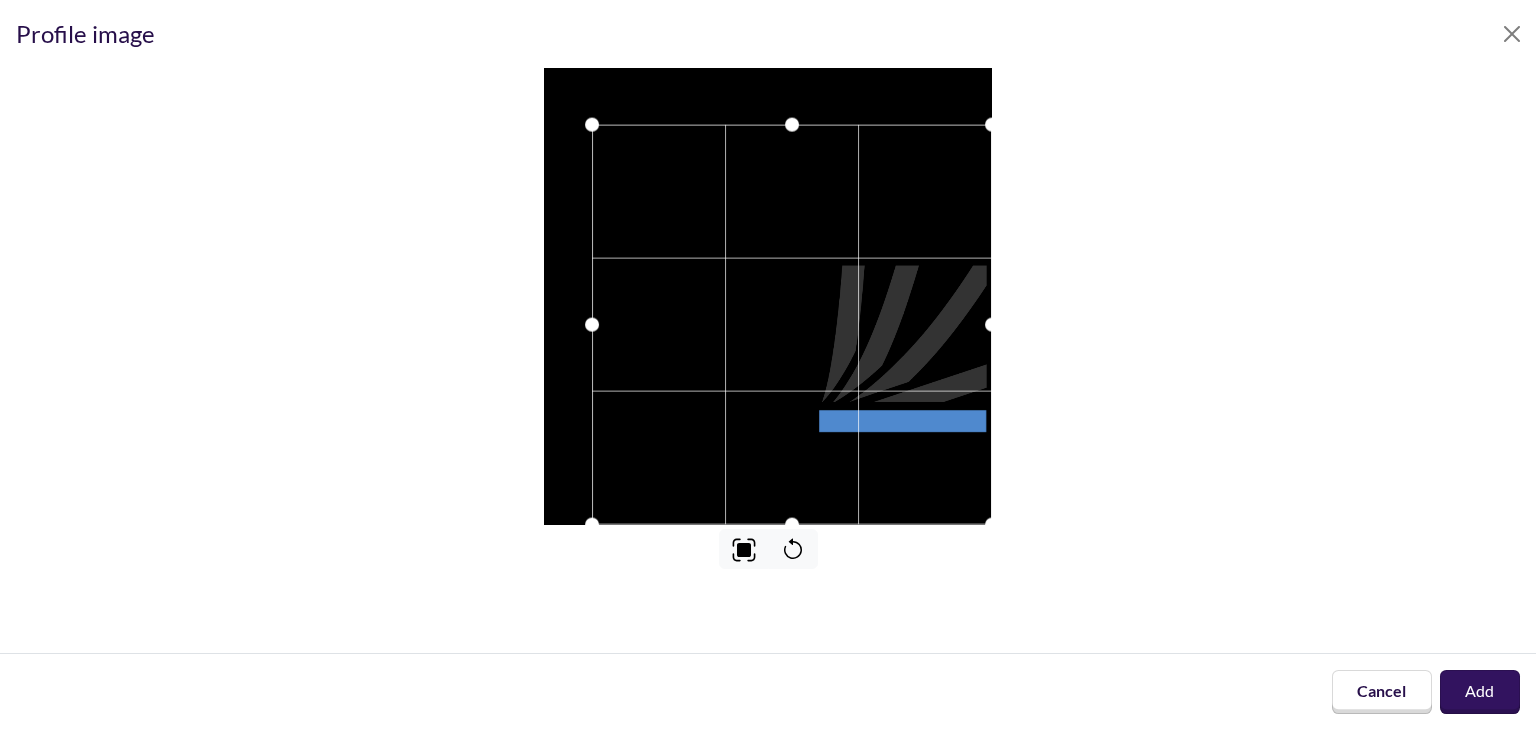 drag, startPoint x: 886, startPoint y: 329, endPoint x: 990, endPoint y: 427, distance: 142.89856 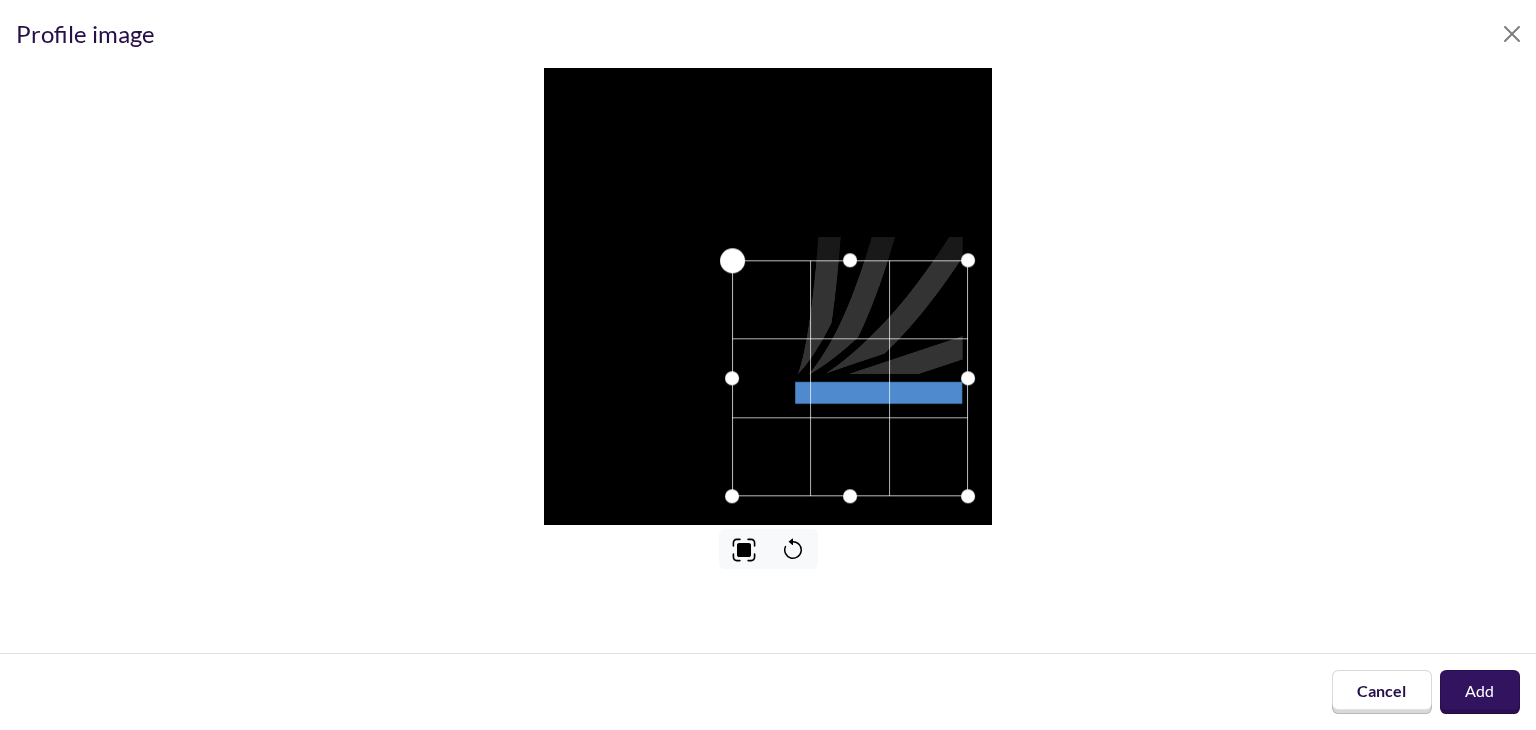 drag, startPoint x: 568, startPoint y: 101, endPoint x: 729, endPoint y: 181, distance: 179.78043 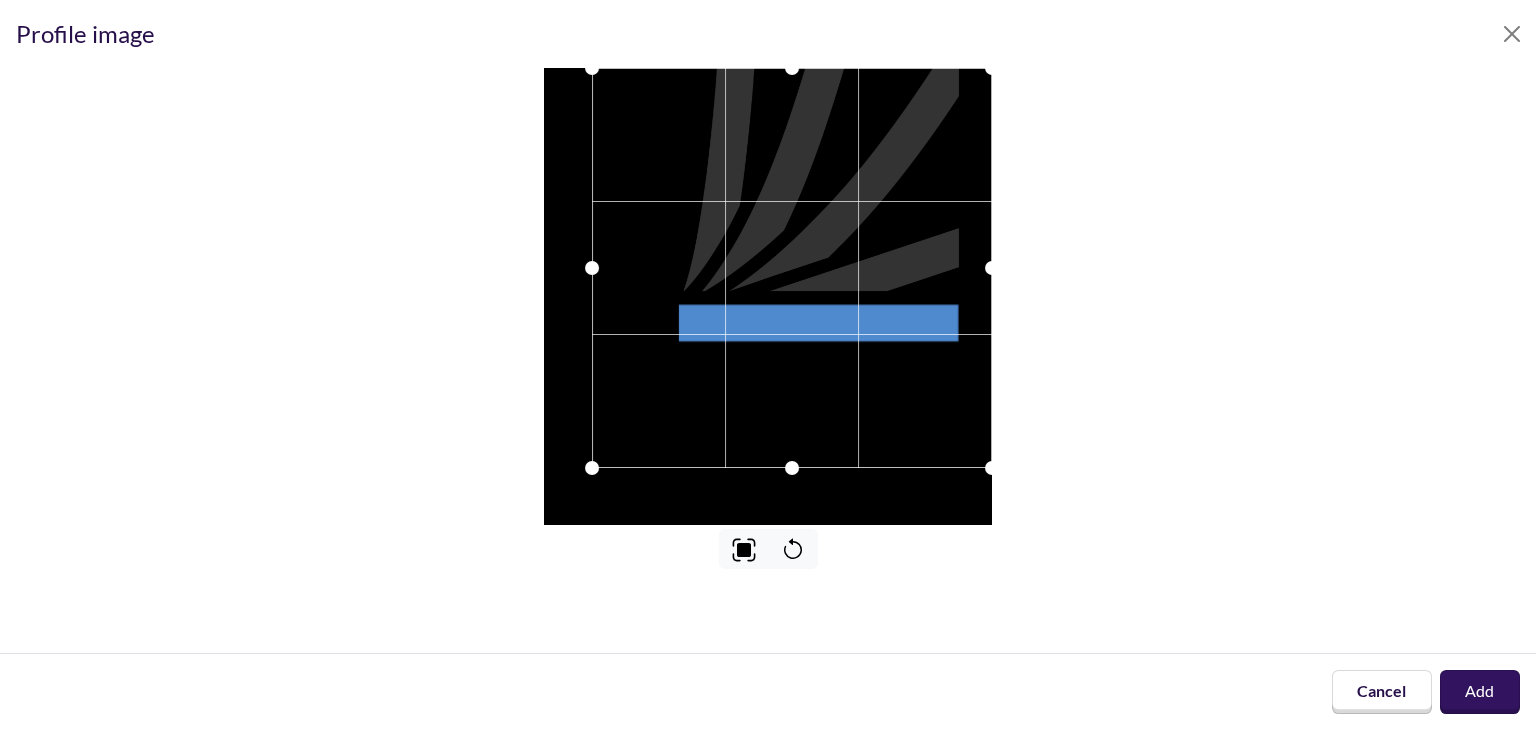 drag, startPoint x: 854, startPoint y: 294, endPoint x: 892, endPoint y: 192, distance: 108.84852 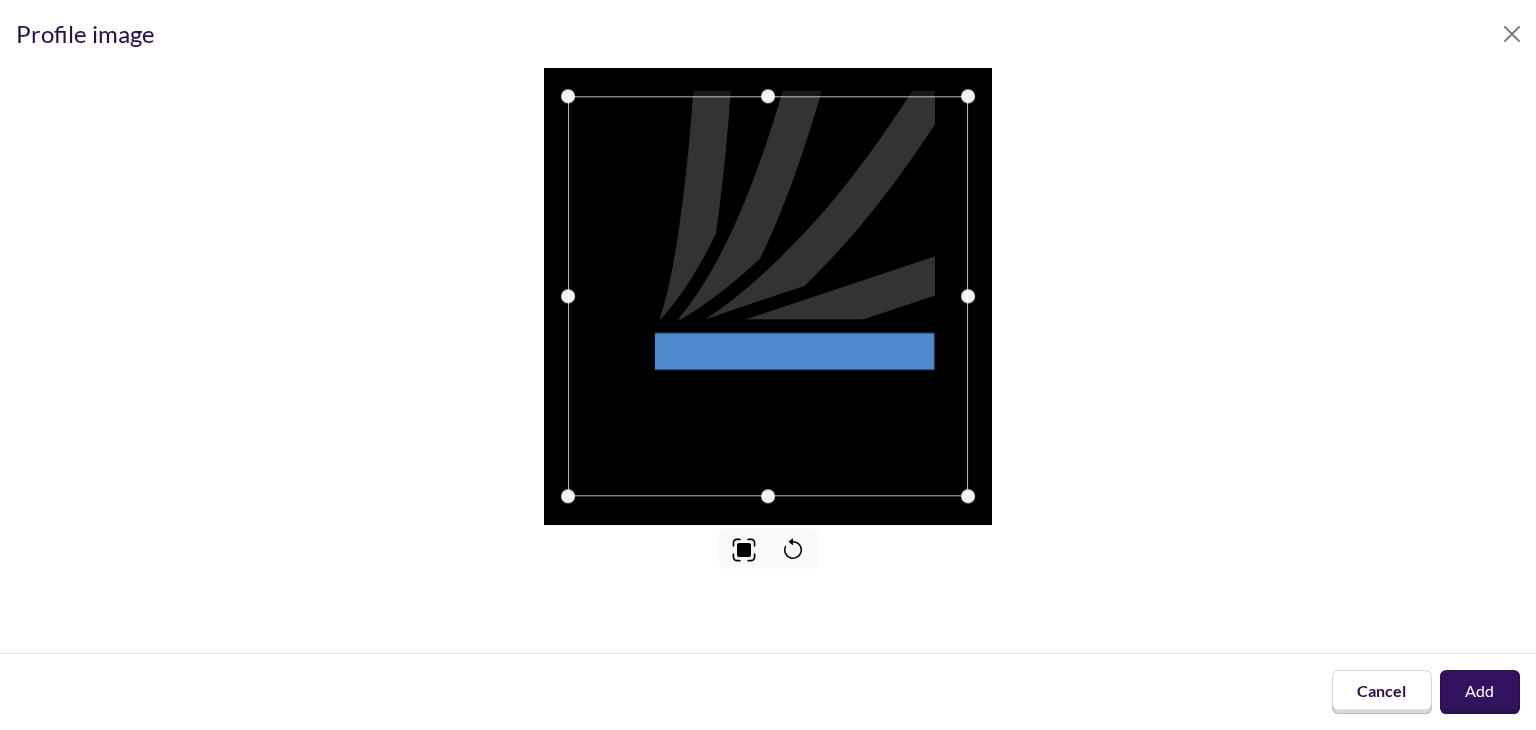 click at bounding box center [768, 296] 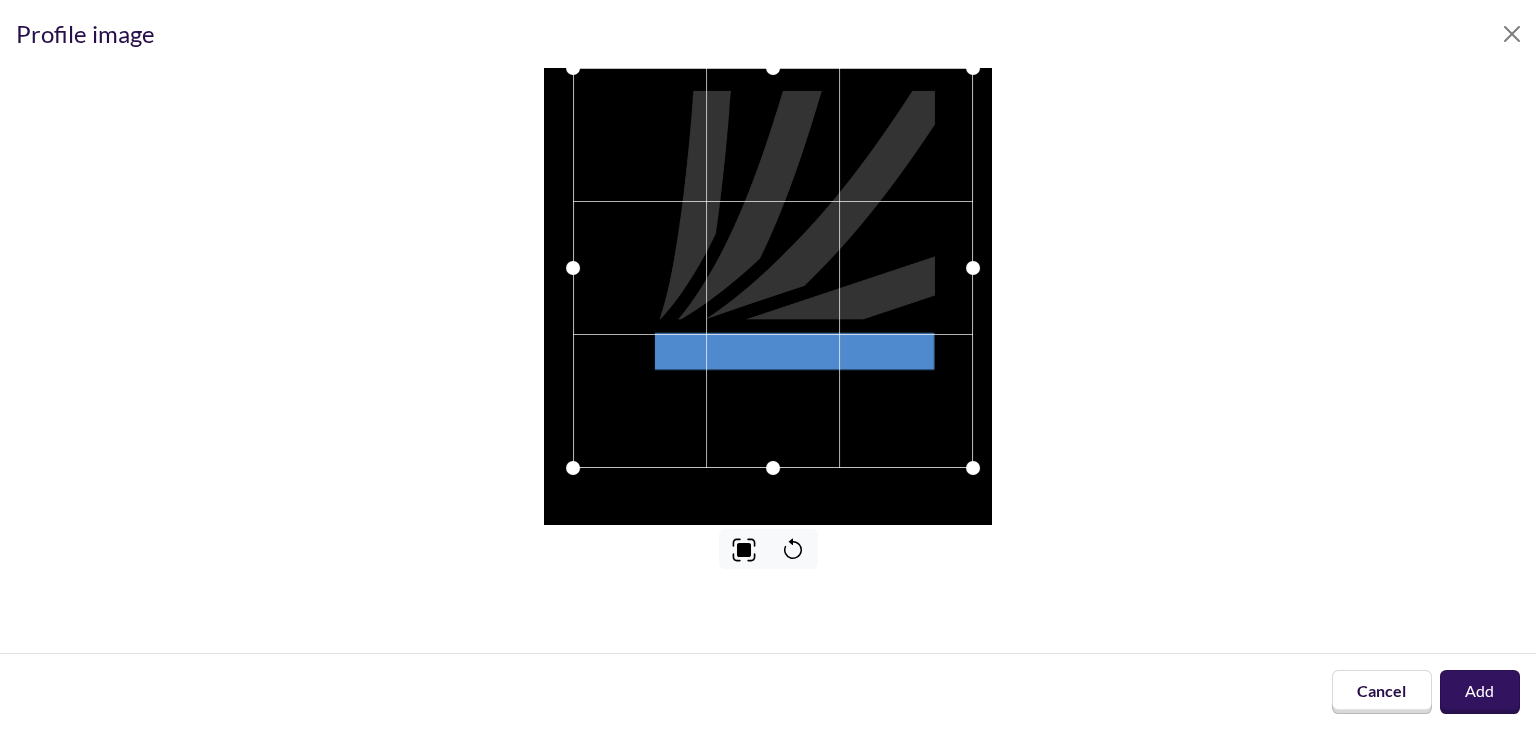 drag, startPoint x: 855, startPoint y: 301, endPoint x: 864, endPoint y: 212, distance: 89.453896 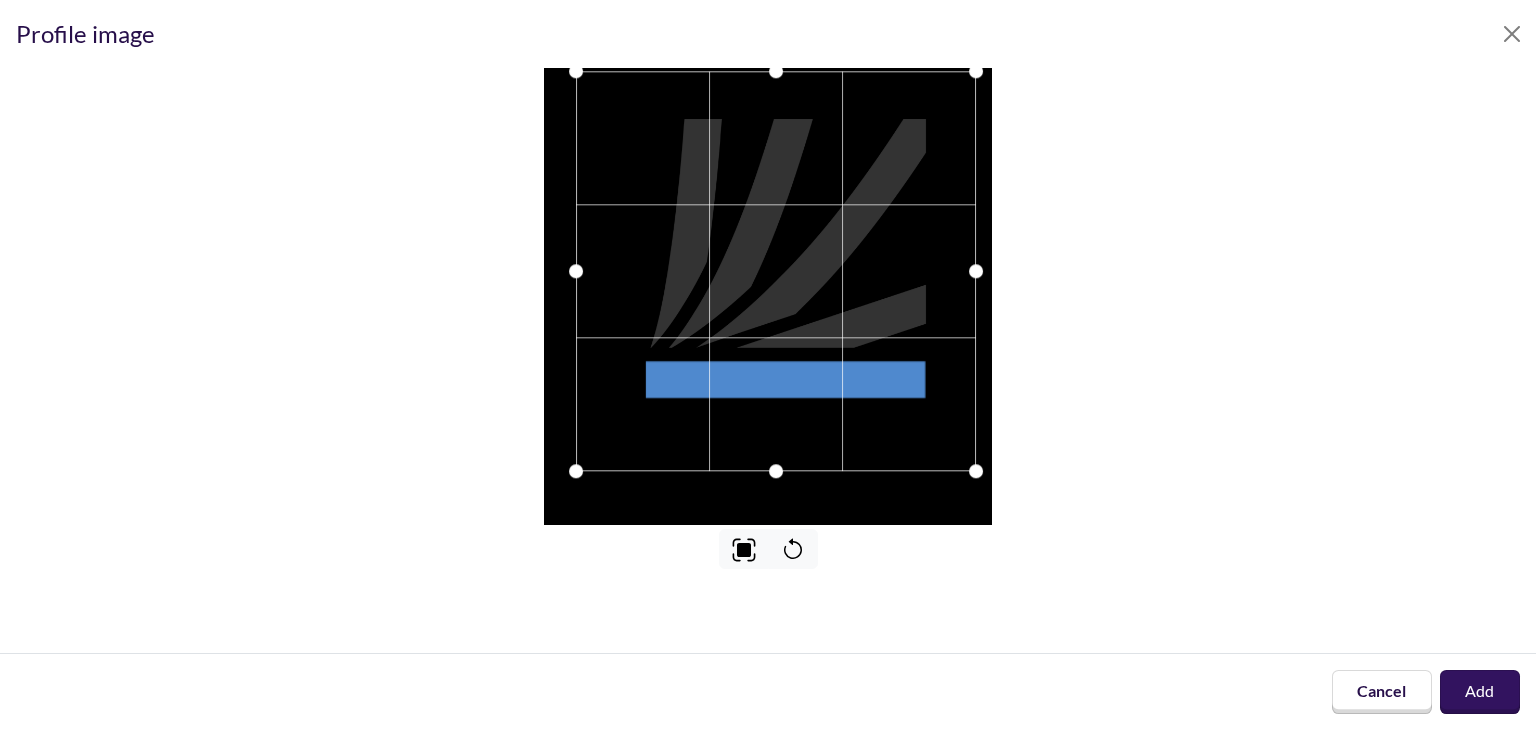 drag, startPoint x: 870, startPoint y: 278, endPoint x: 879, endPoint y: 253, distance: 26.57066 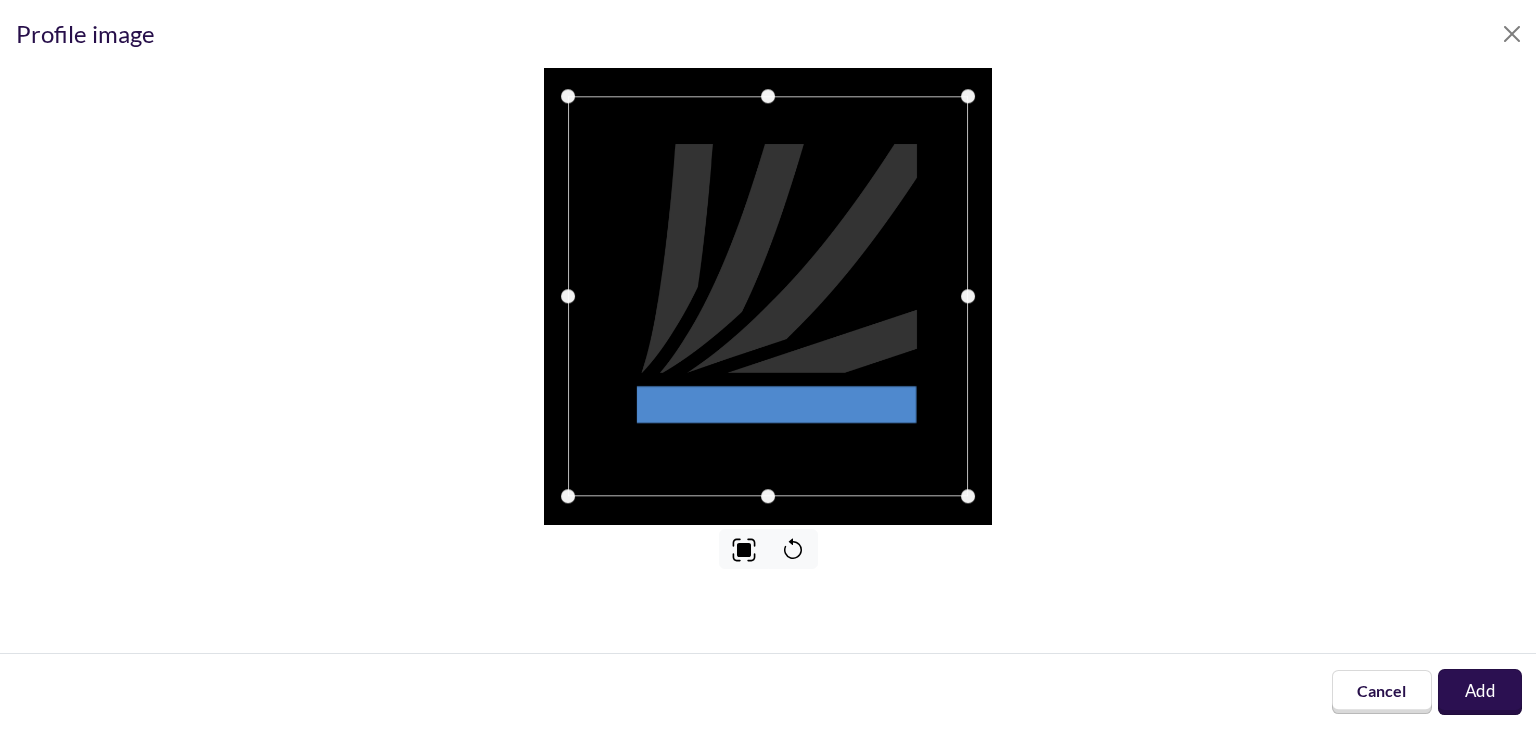 click on "Add" at bounding box center (1480, 692) 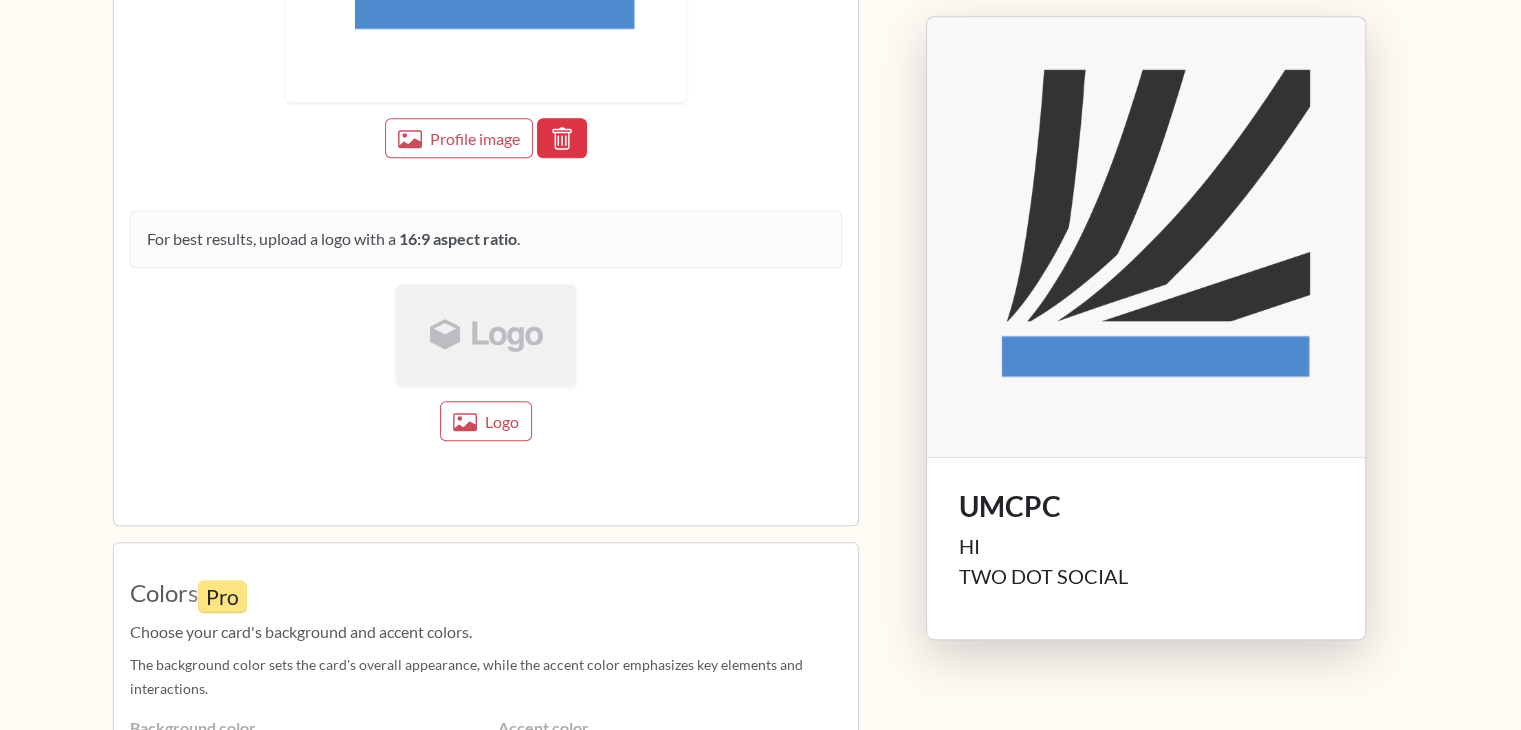 scroll, scrollTop: 1779, scrollLeft: 0, axis: vertical 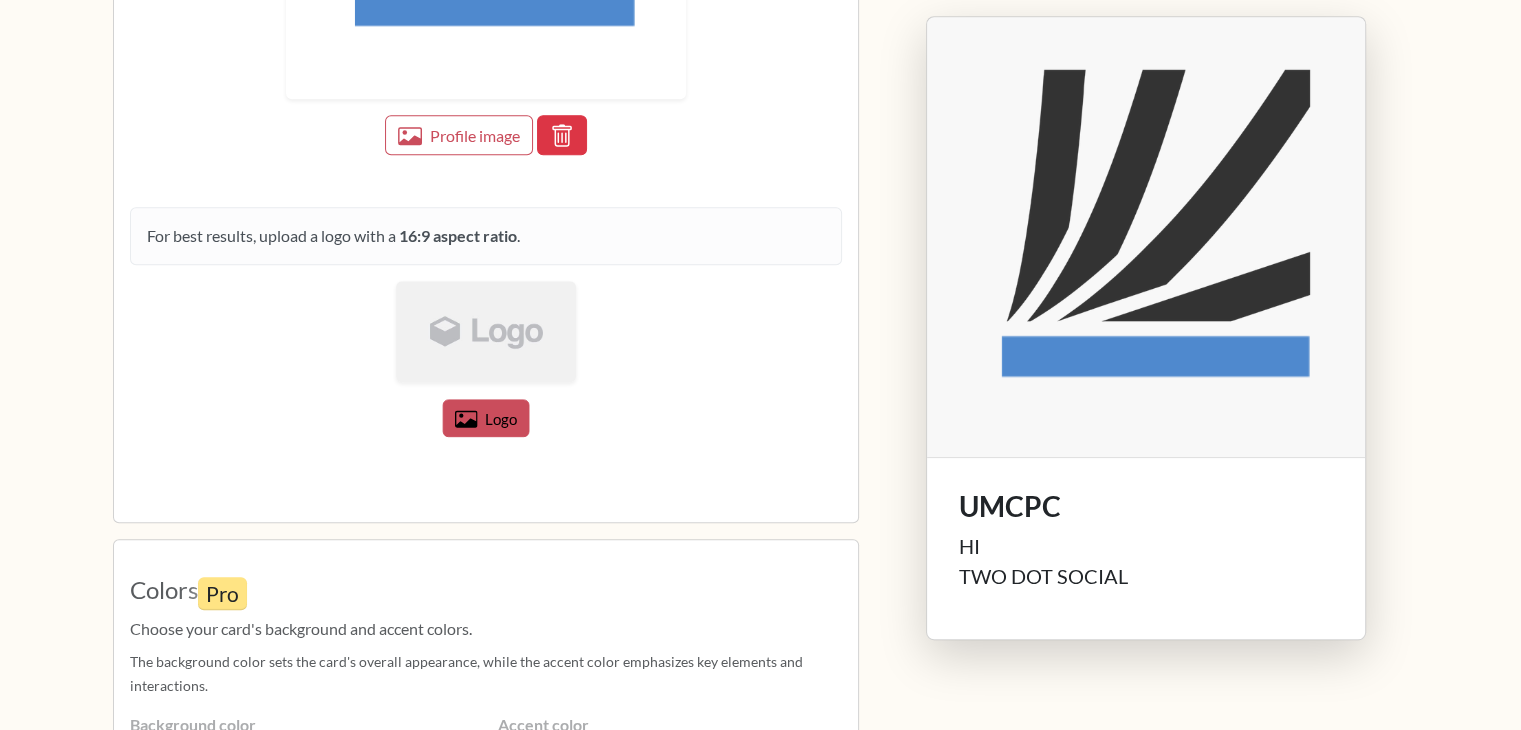 click on "Logo" at bounding box center [501, 419] 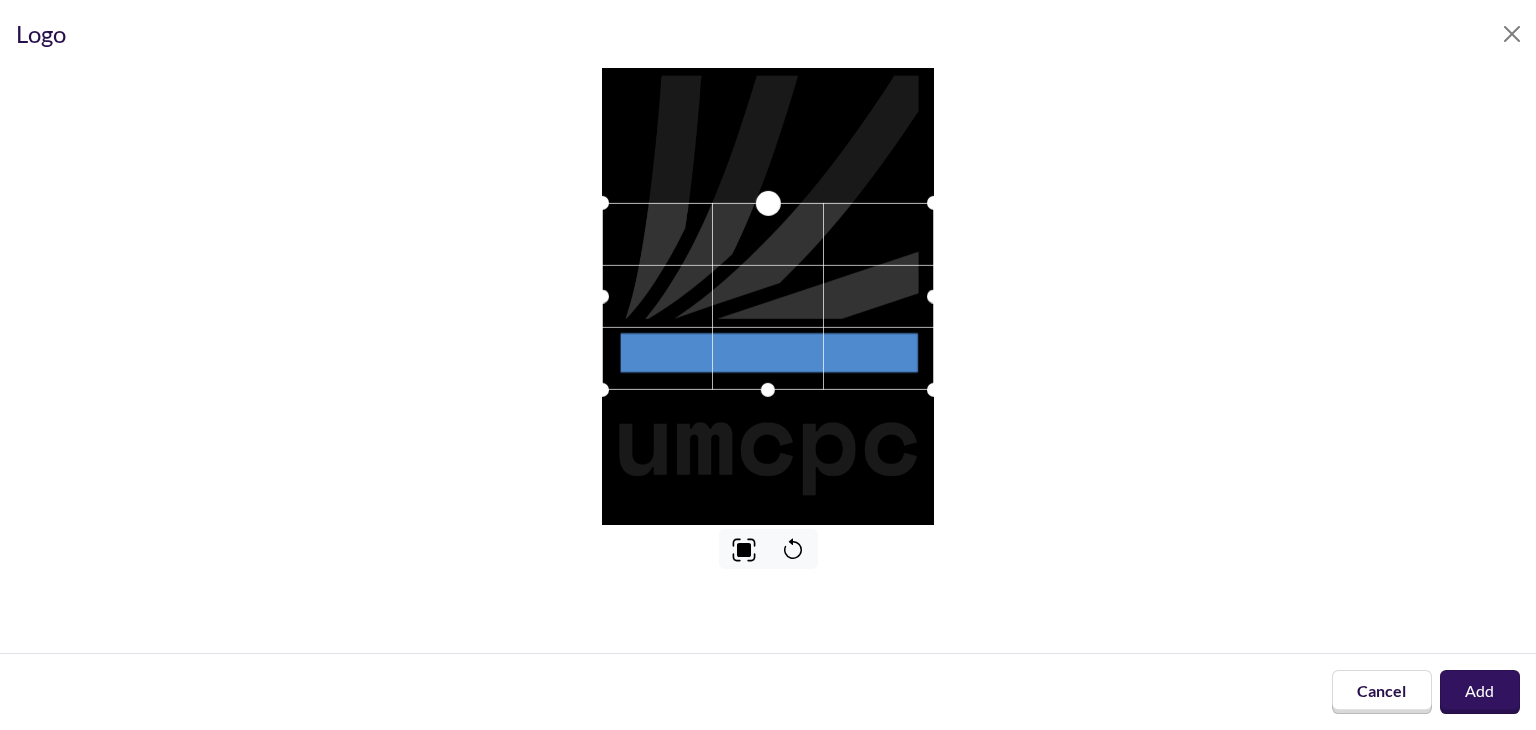 drag, startPoint x: 772, startPoint y: 205, endPoint x: 762, endPoint y: 105, distance: 100.49876 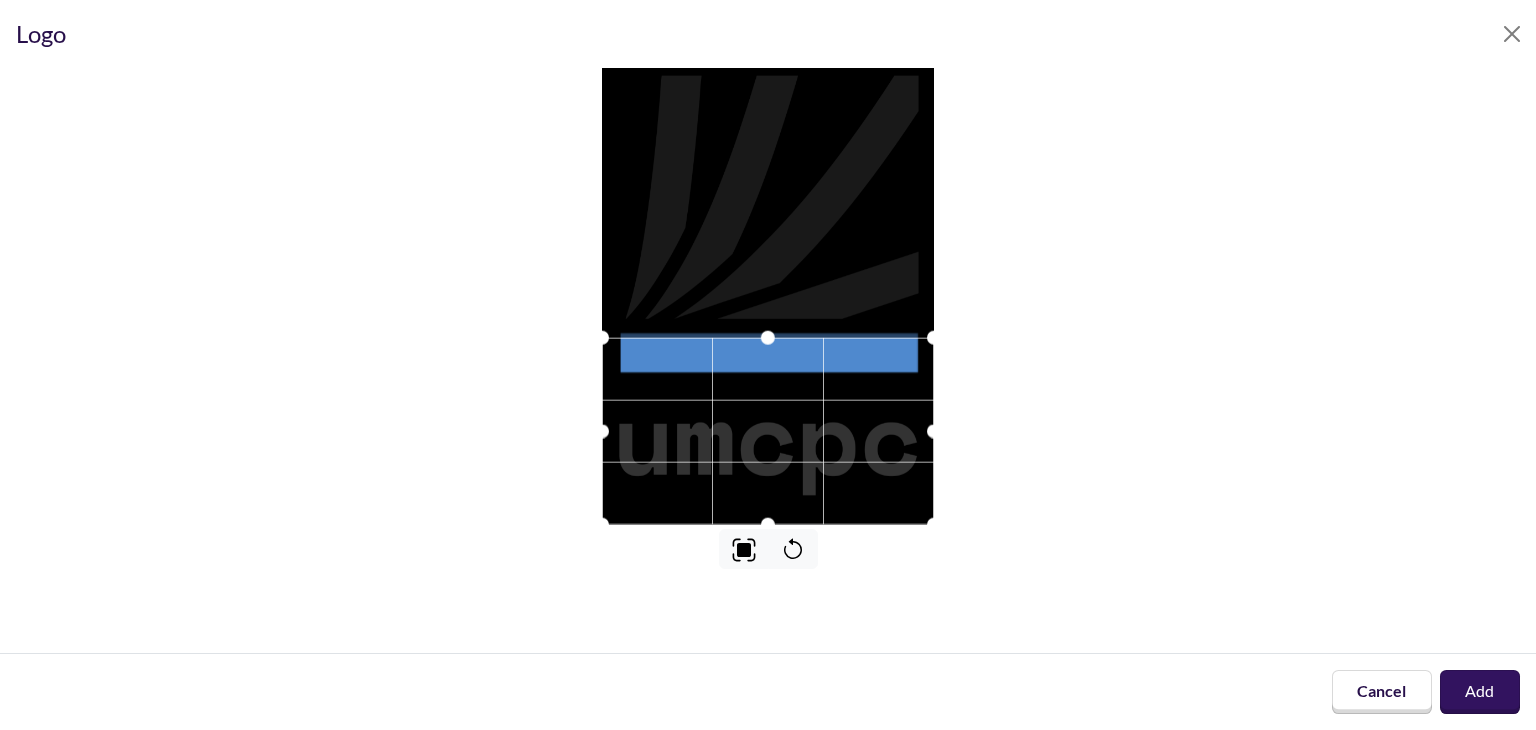 drag, startPoint x: 772, startPoint y: 245, endPoint x: 776, endPoint y: 434, distance: 189.04233 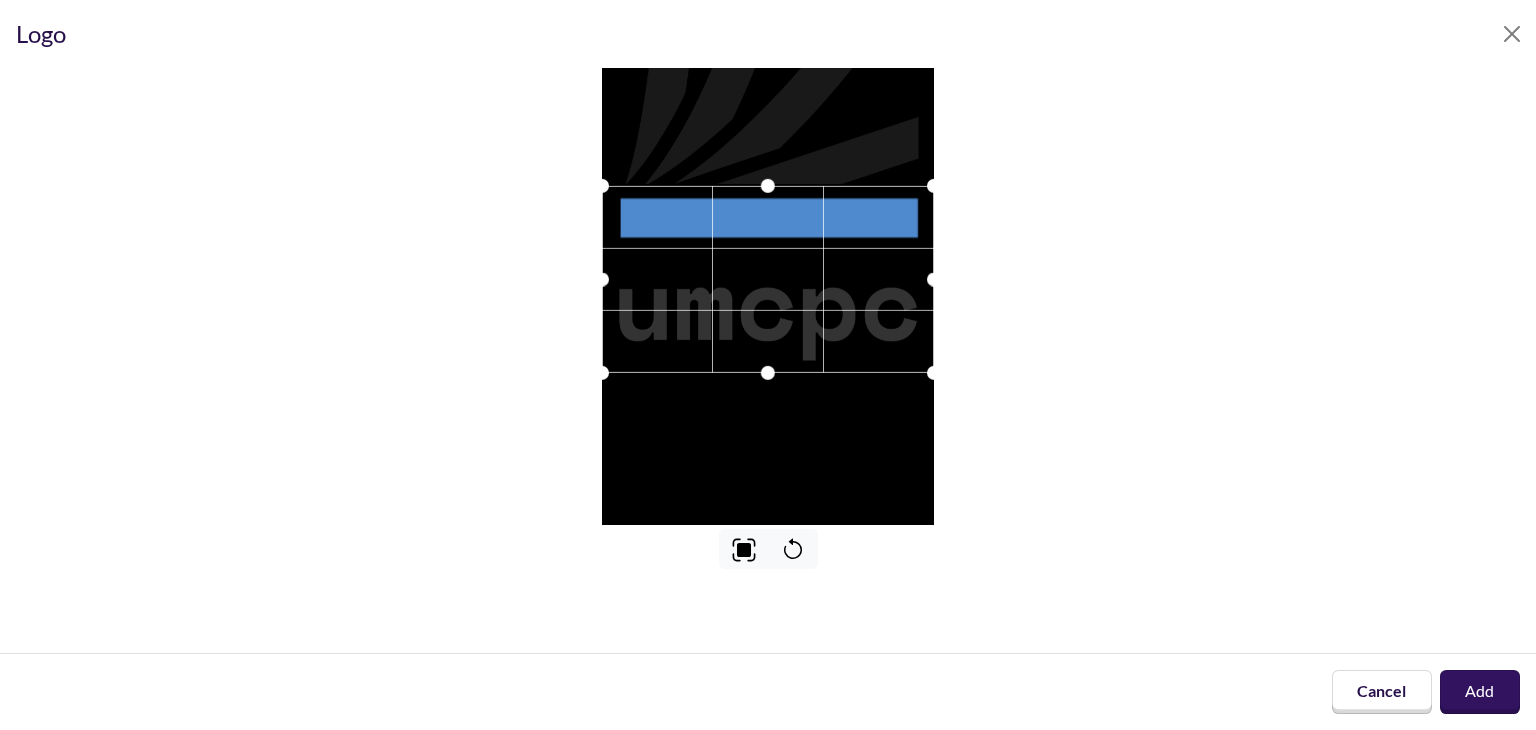 drag, startPoint x: 804, startPoint y: 278, endPoint x: 804, endPoint y: 261, distance: 17 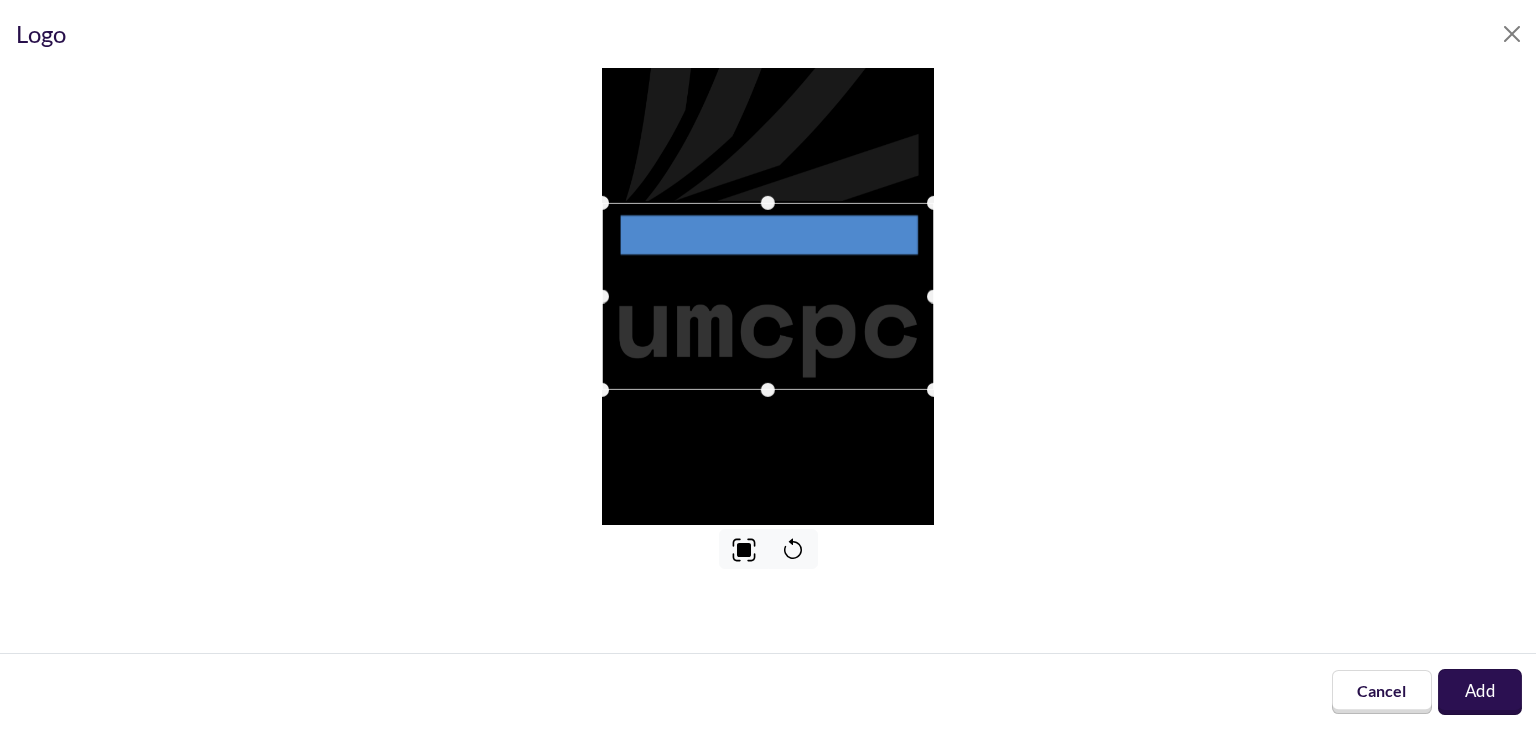 click on "Add" at bounding box center [1480, 692] 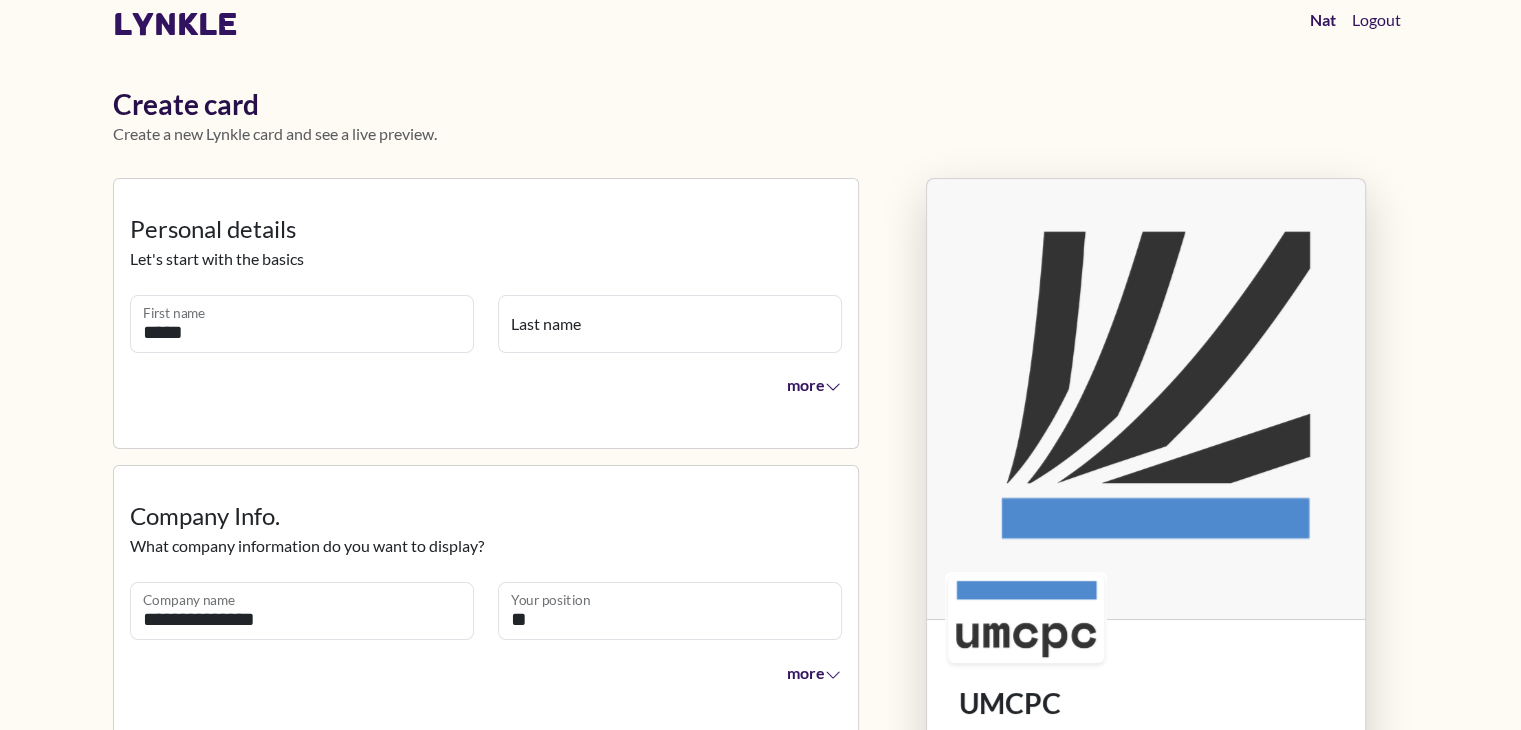 scroll, scrollTop: 0, scrollLeft: 0, axis: both 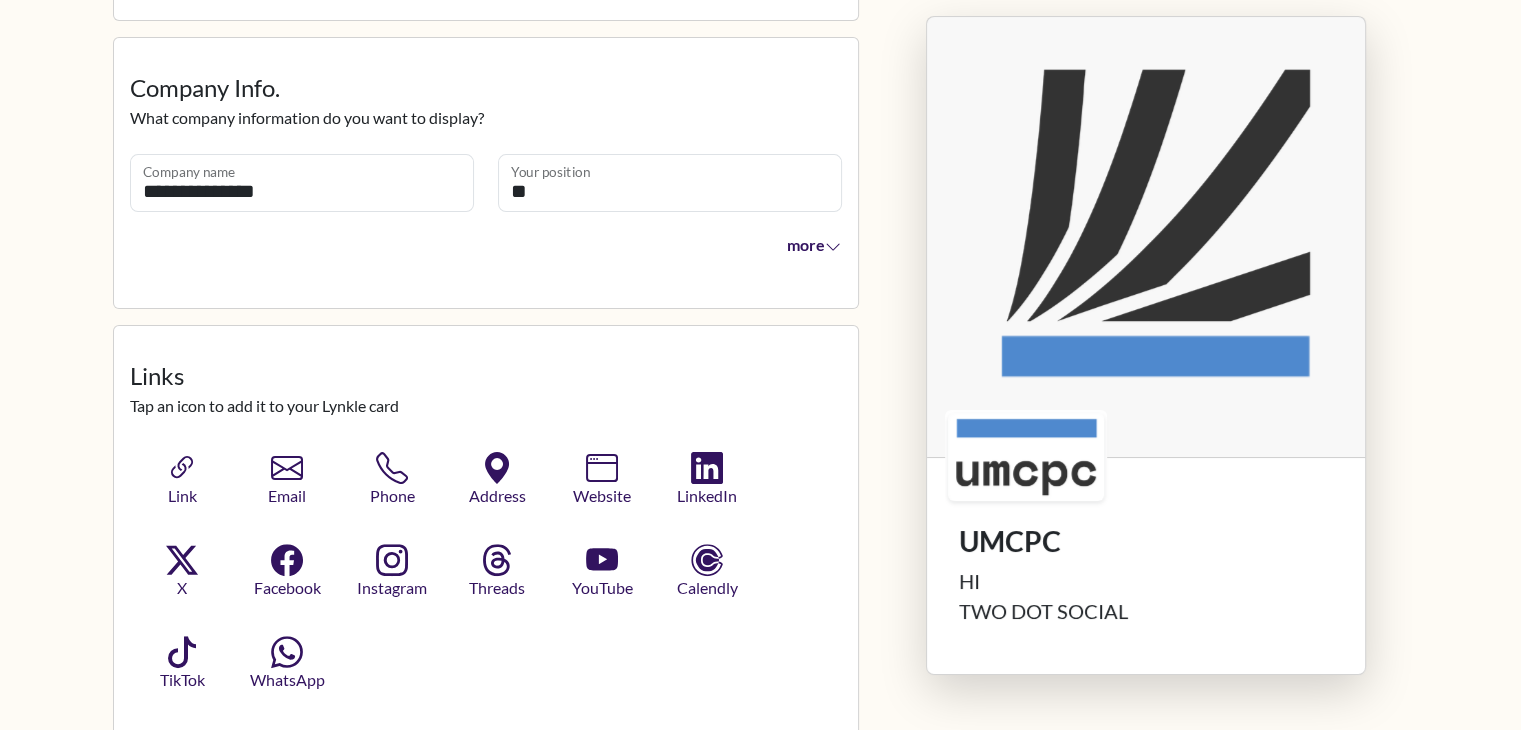 type 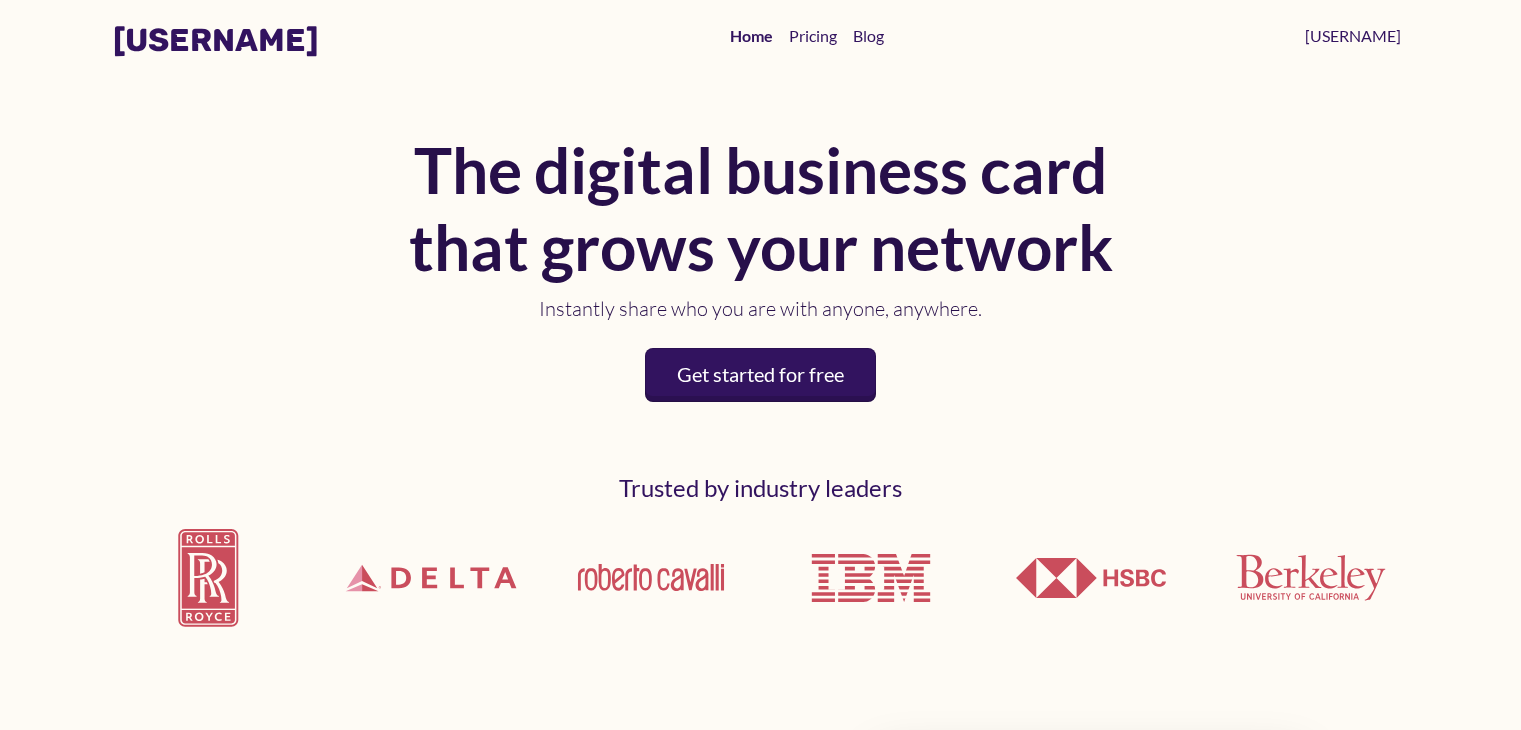scroll, scrollTop: 0, scrollLeft: 0, axis: both 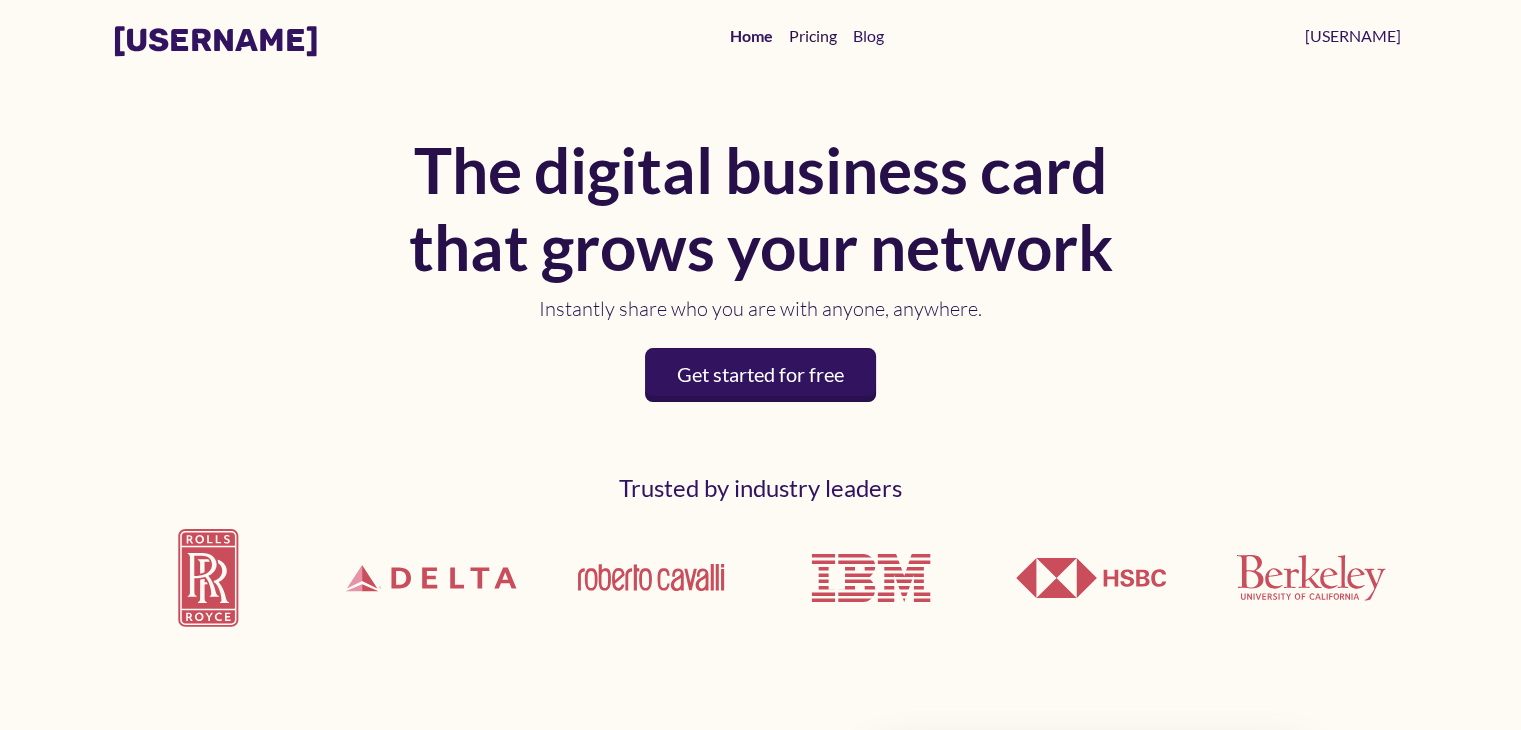 click on "Pricing" at bounding box center [813, 36] 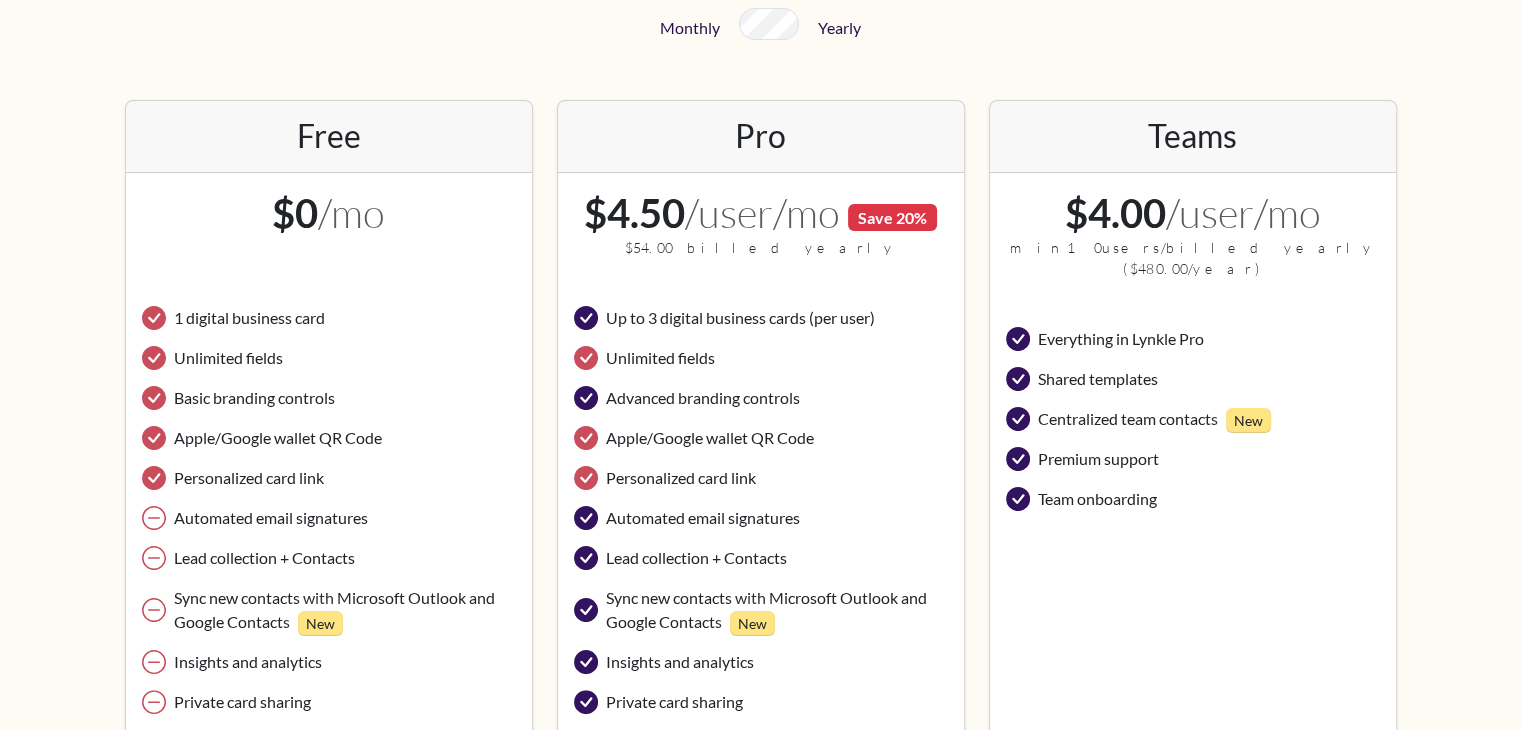 scroll, scrollTop: 290, scrollLeft: 0, axis: vertical 